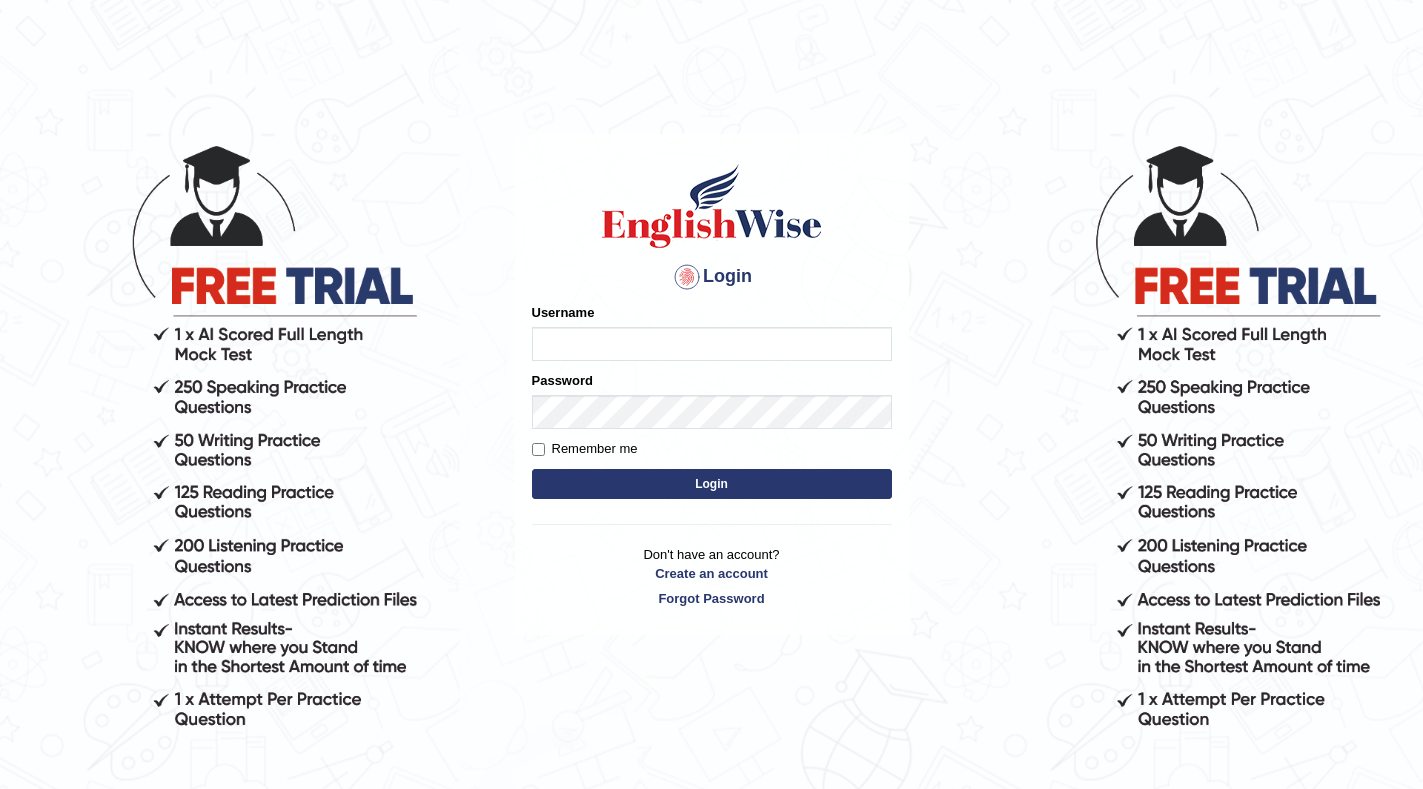 scroll, scrollTop: 0, scrollLeft: 0, axis: both 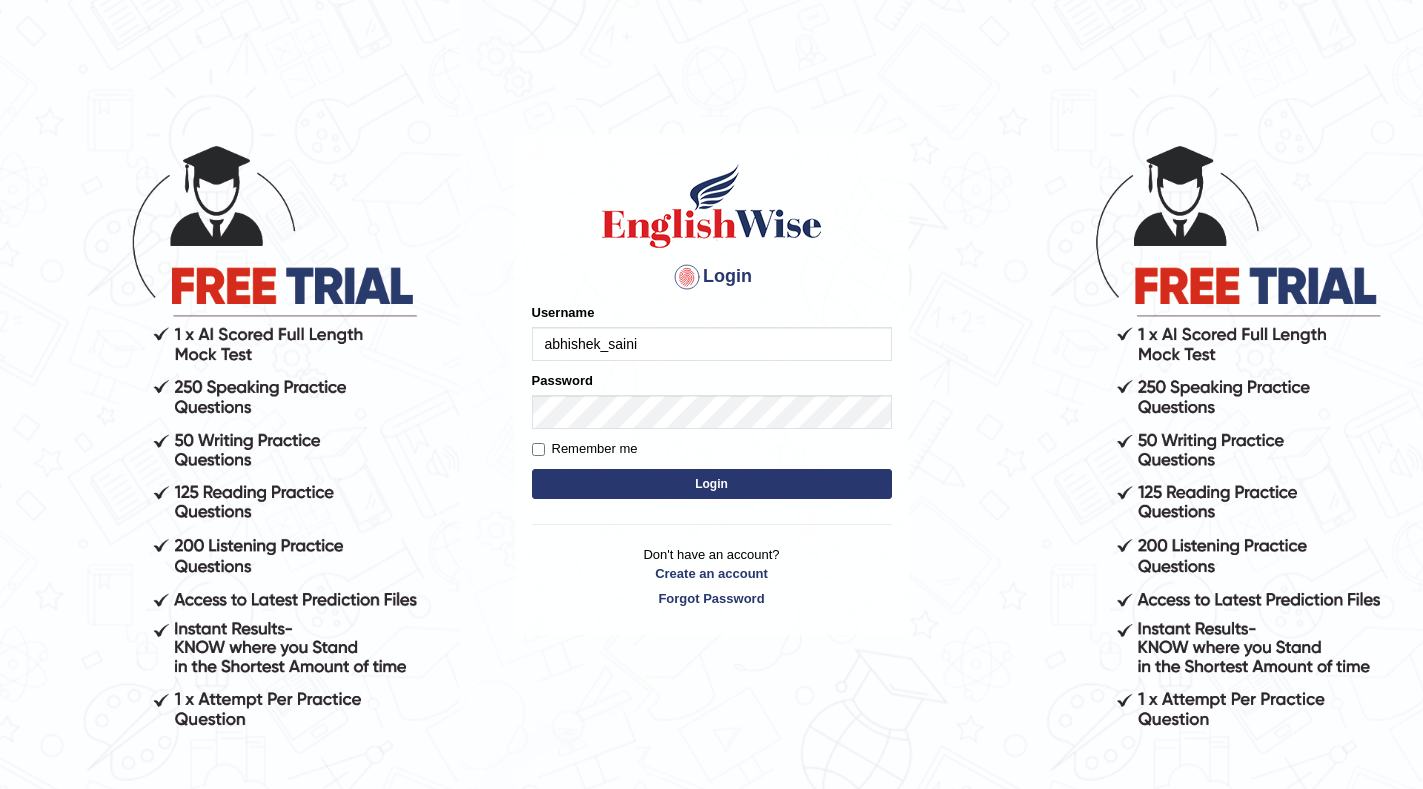 type on "abhishek_saini" 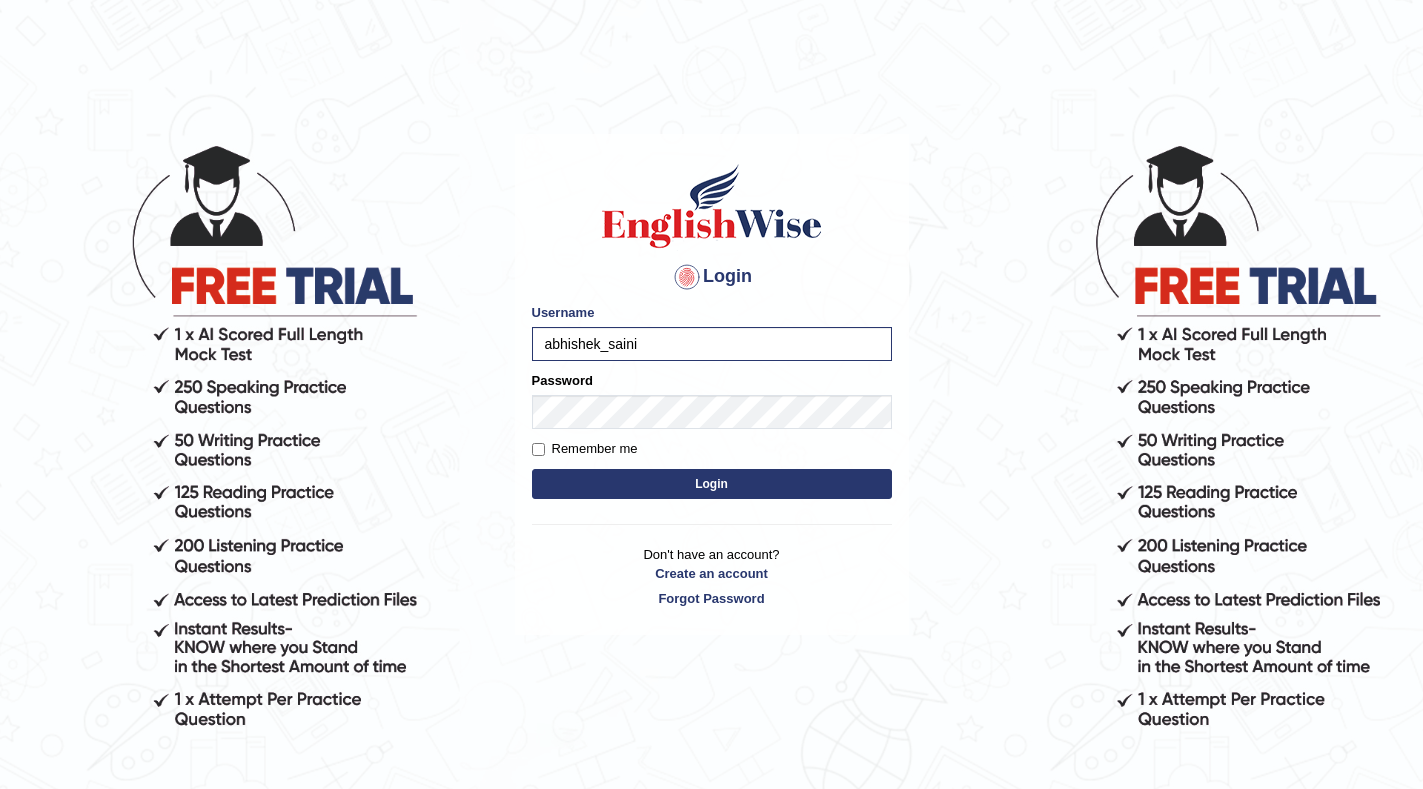 click on "Login" at bounding box center [712, 484] 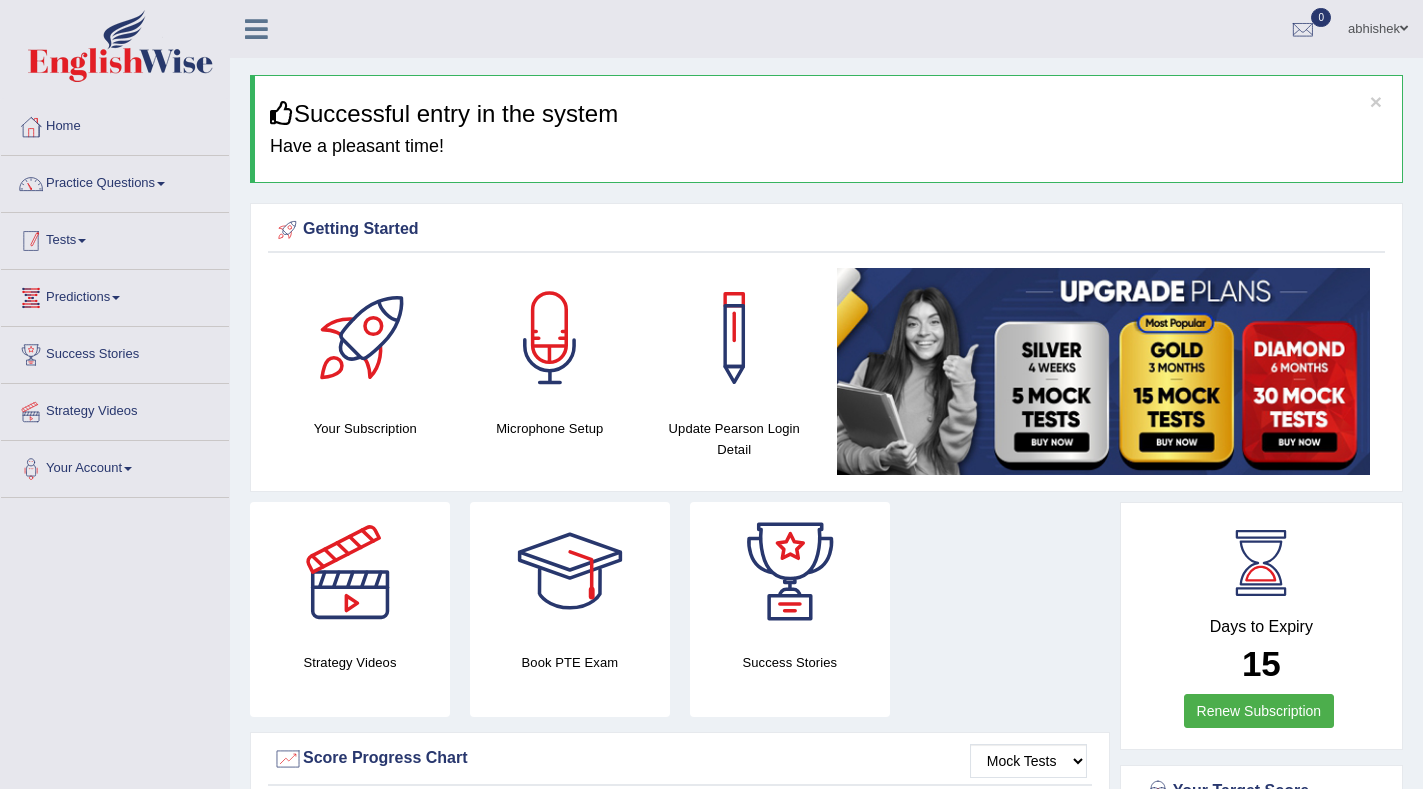 scroll, scrollTop: 0, scrollLeft: 0, axis: both 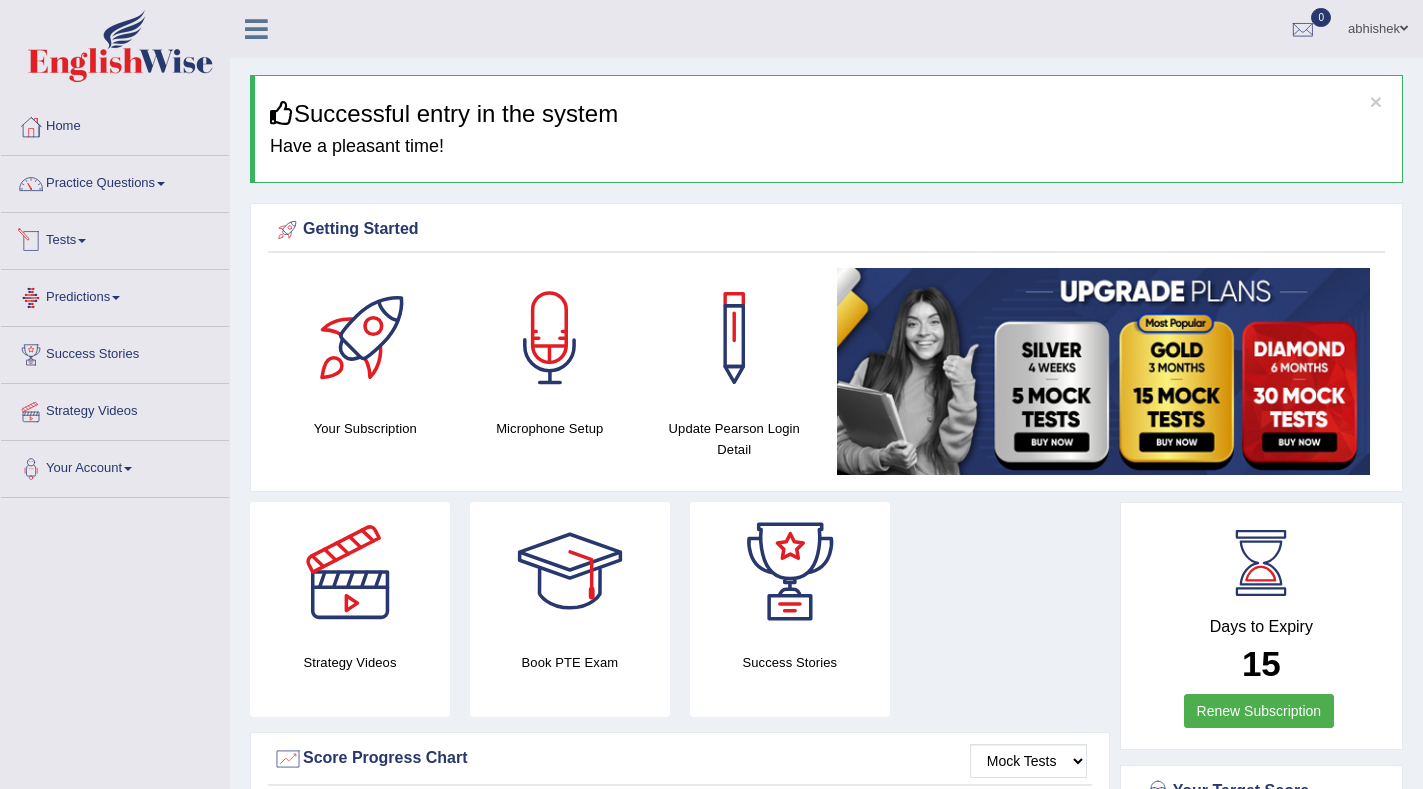 click on "Tests" at bounding box center [115, 238] 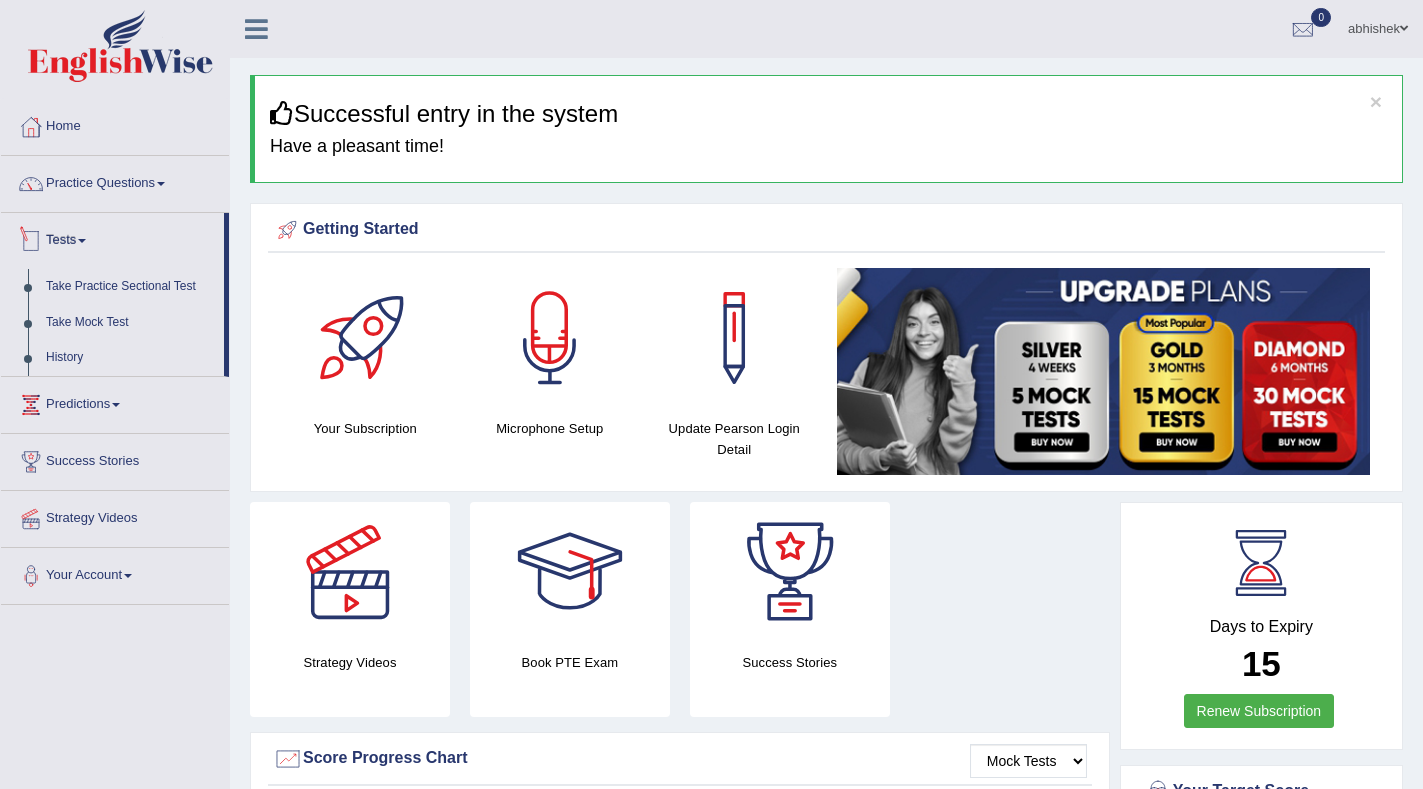drag, startPoint x: 80, startPoint y: 229, endPoint x: 79, endPoint y: 249, distance: 20.024984 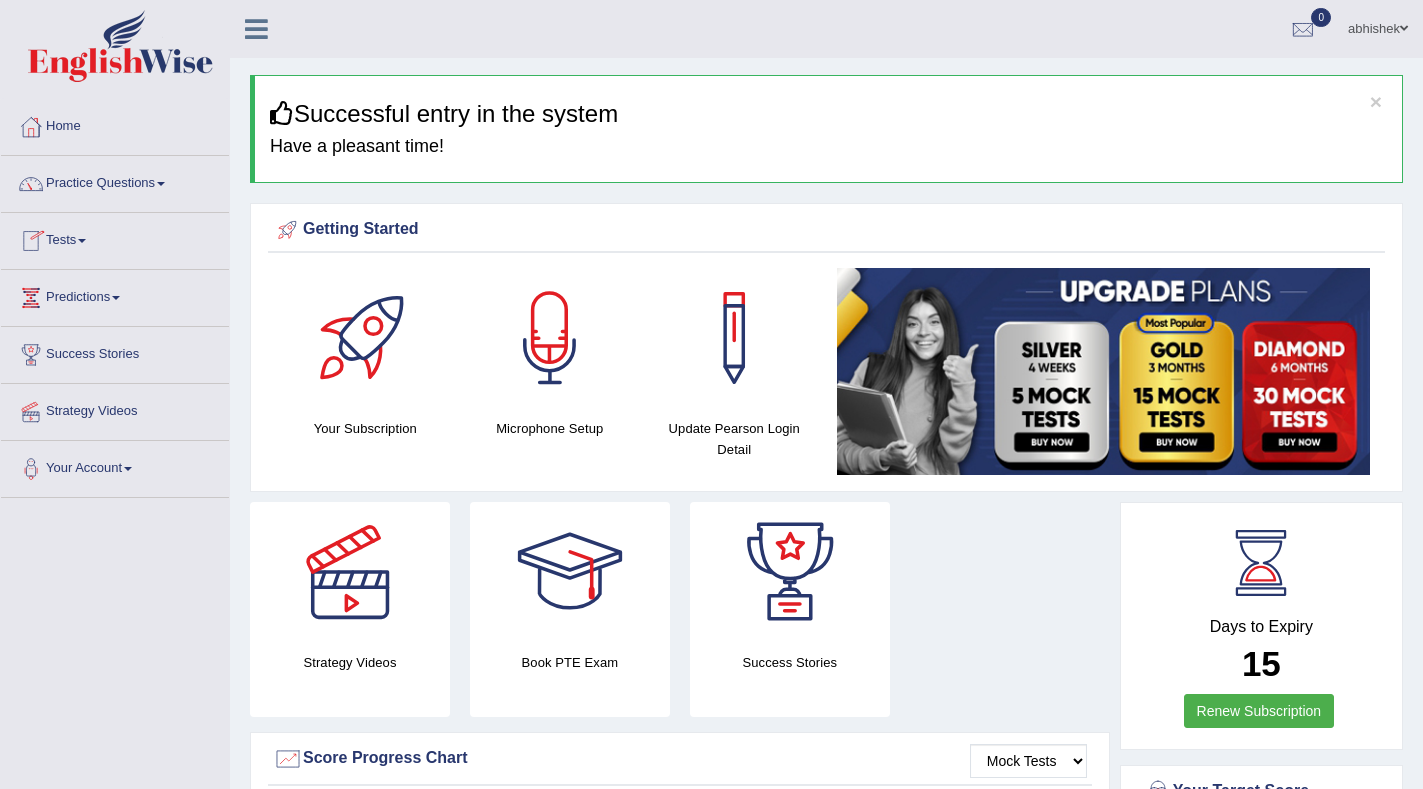 click on "Tests" at bounding box center [115, 238] 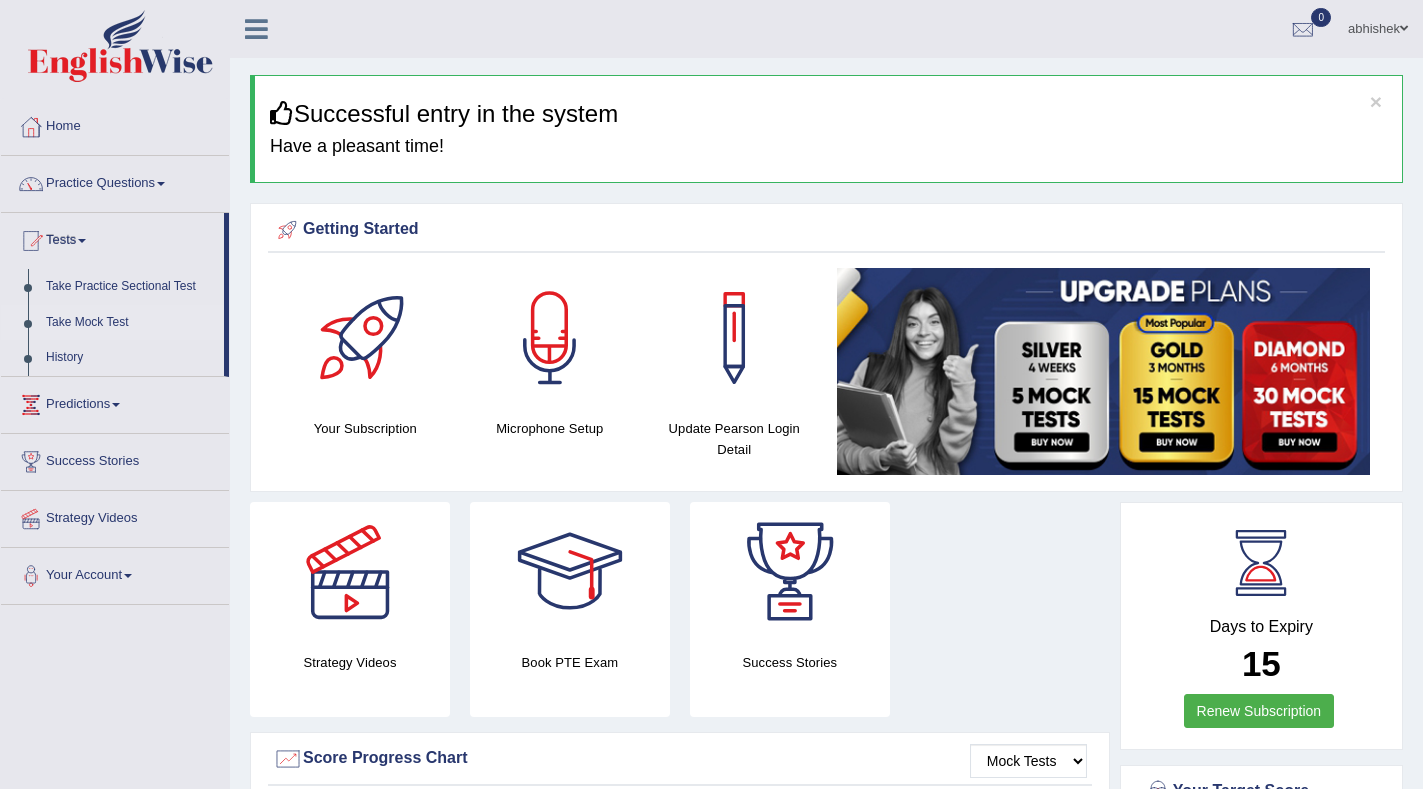 click on "Take Mock Test" at bounding box center [130, 323] 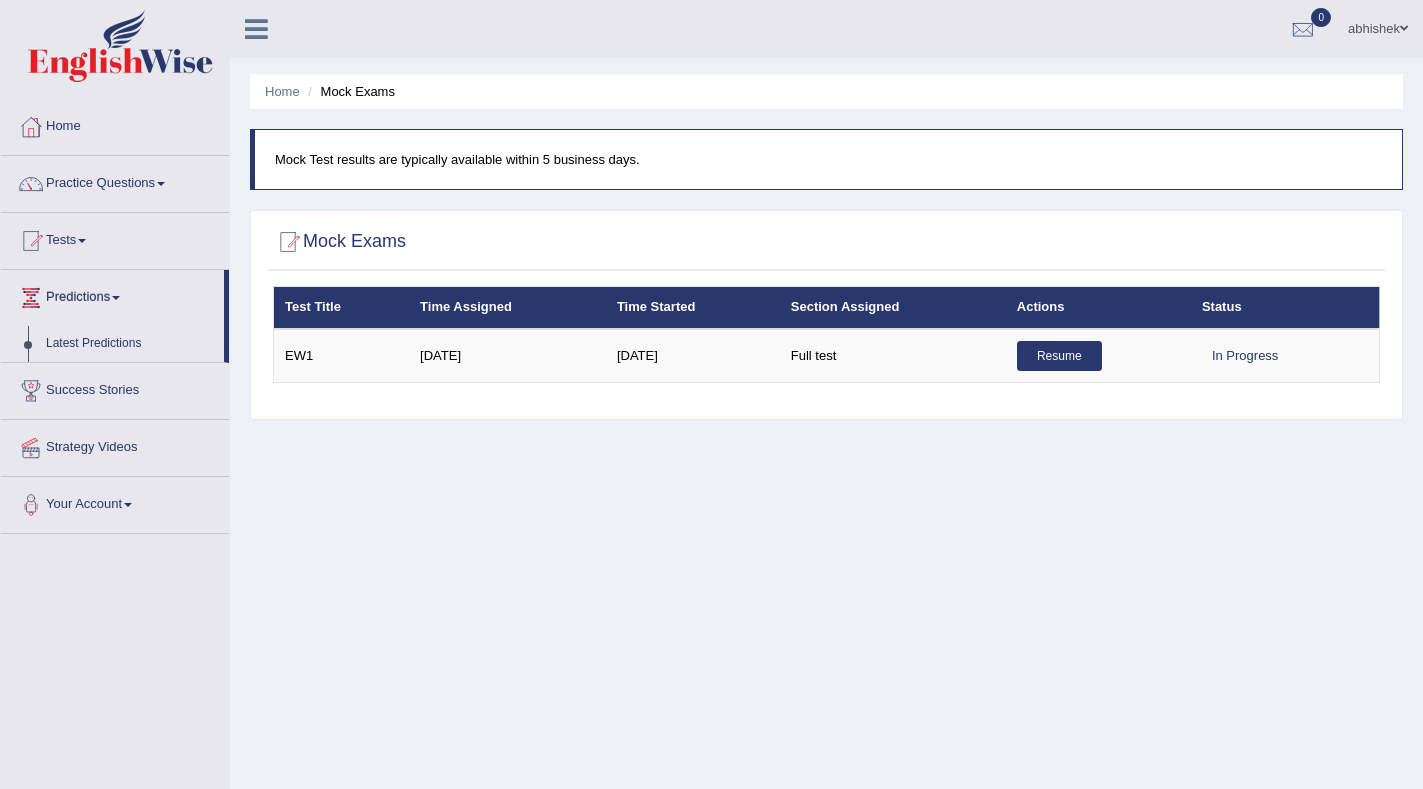 scroll, scrollTop: 0, scrollLeft: 0, axis: both 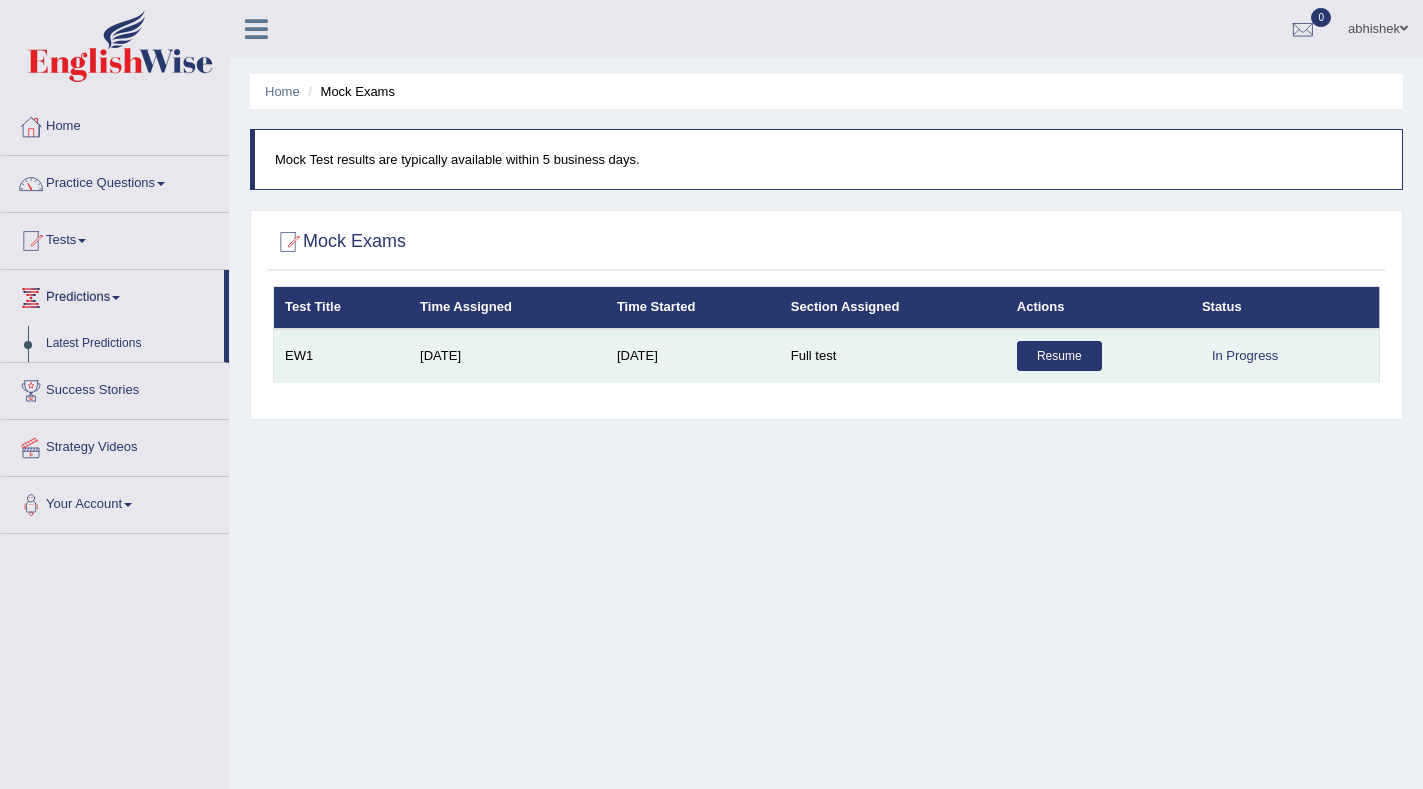 click on "Resume" at bounding box center (1059, 356) 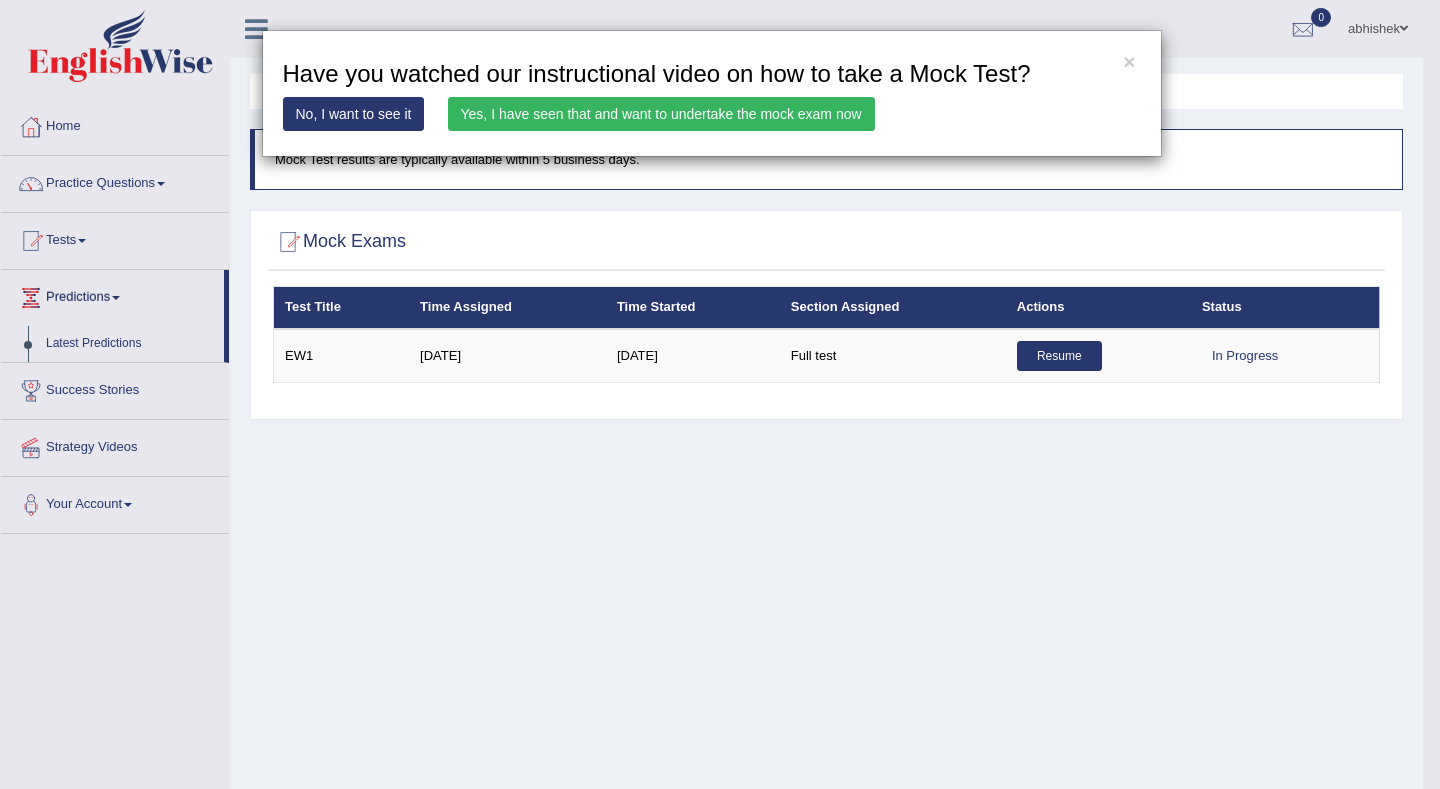 click on "Yes, I have seen that and want to undertake the mock exam now" at bounding box center [661, 114] 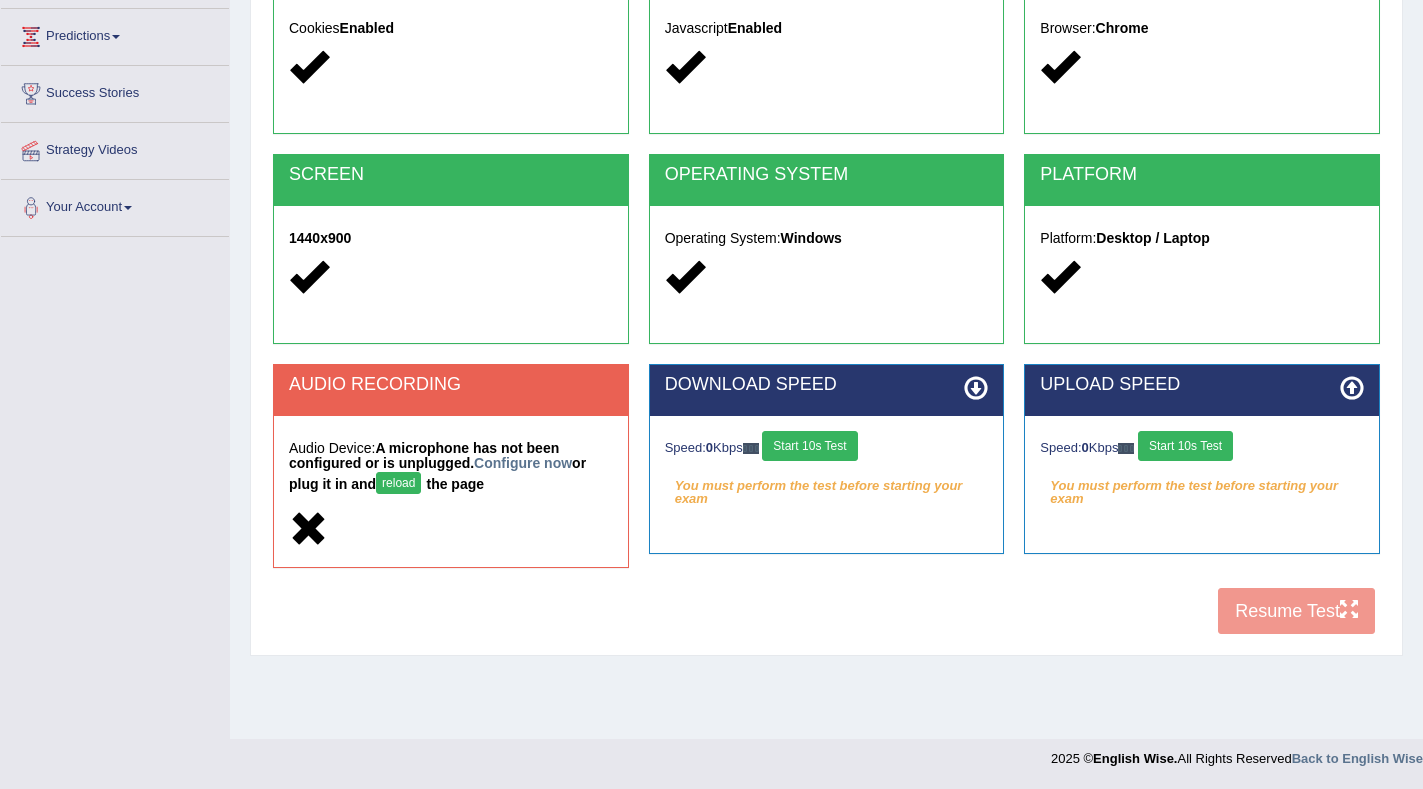 scroll, scrollTop: 261, scrollLeft: 0, axis: vertical 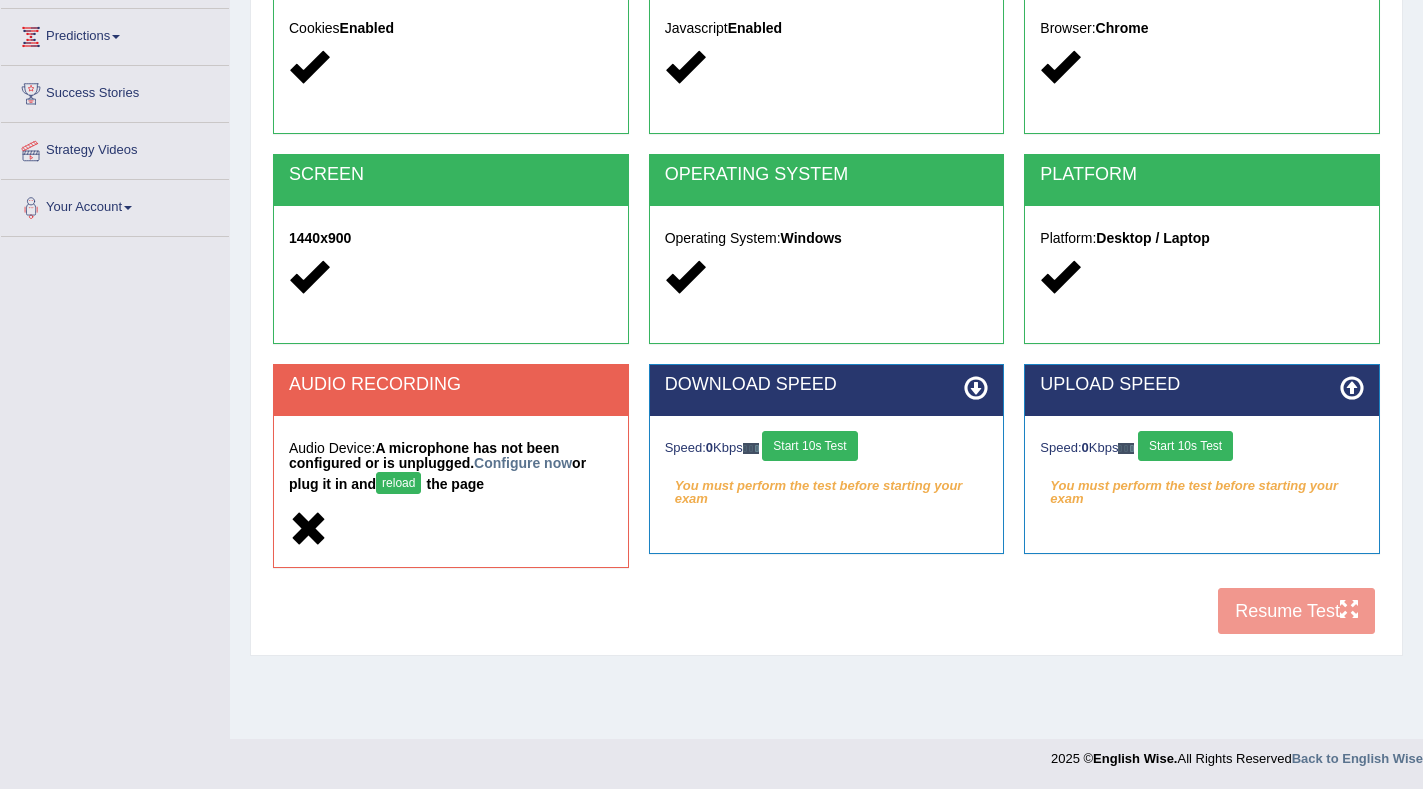 click at bounding box center (308, 529) 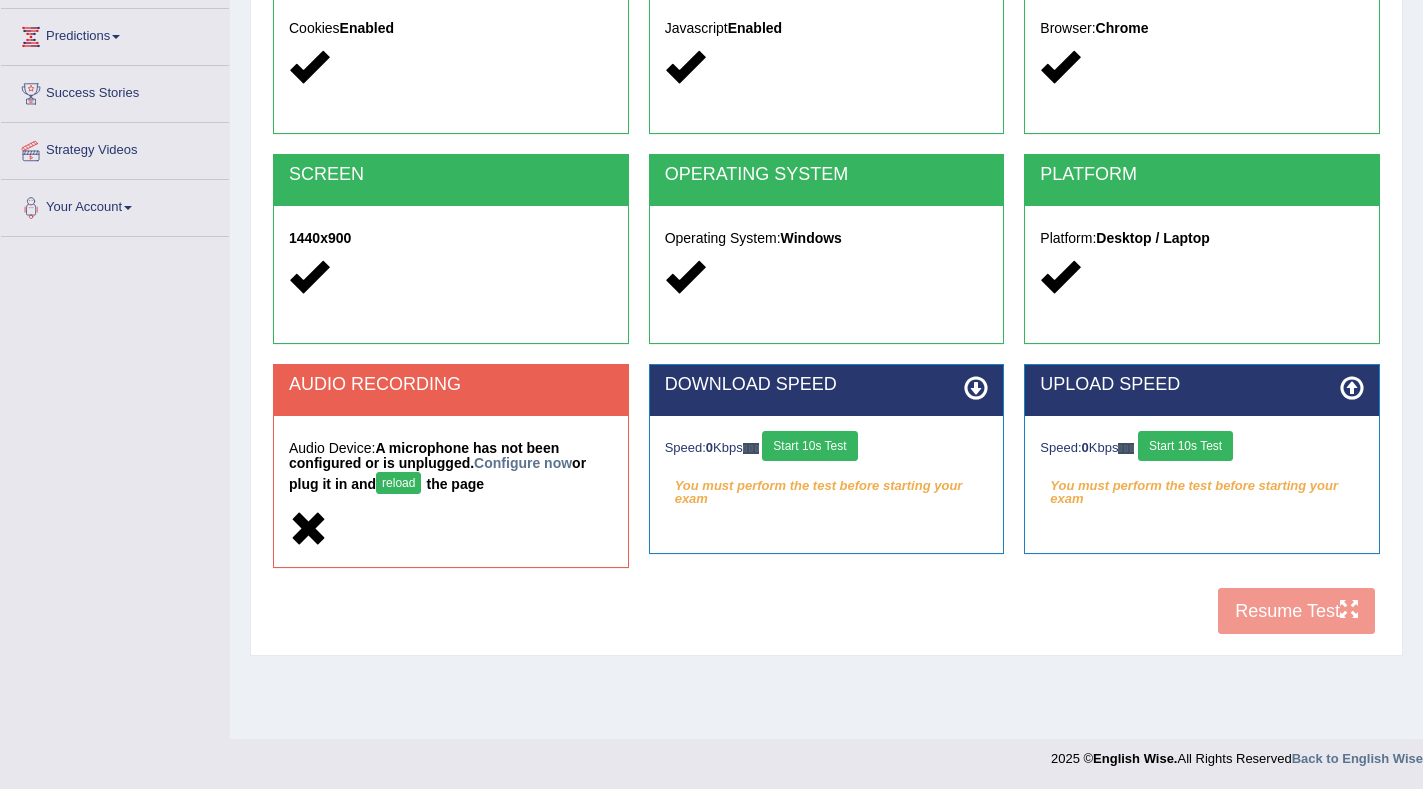 click at bounding box center [308, 529] 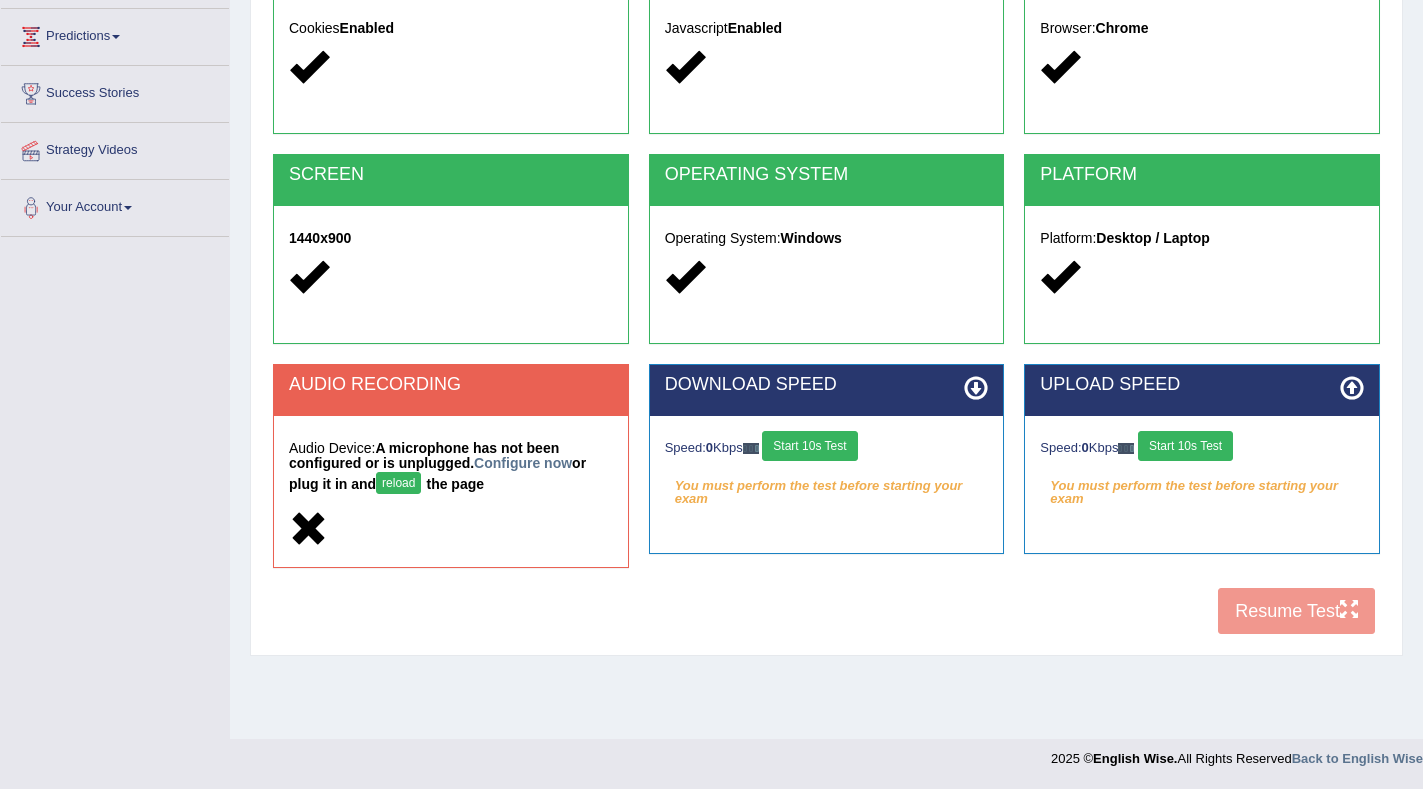 drag, startPoint x: 301, startPoint y: 523, endPoint x: 344, endPoint y: 516, distance: 43.56604 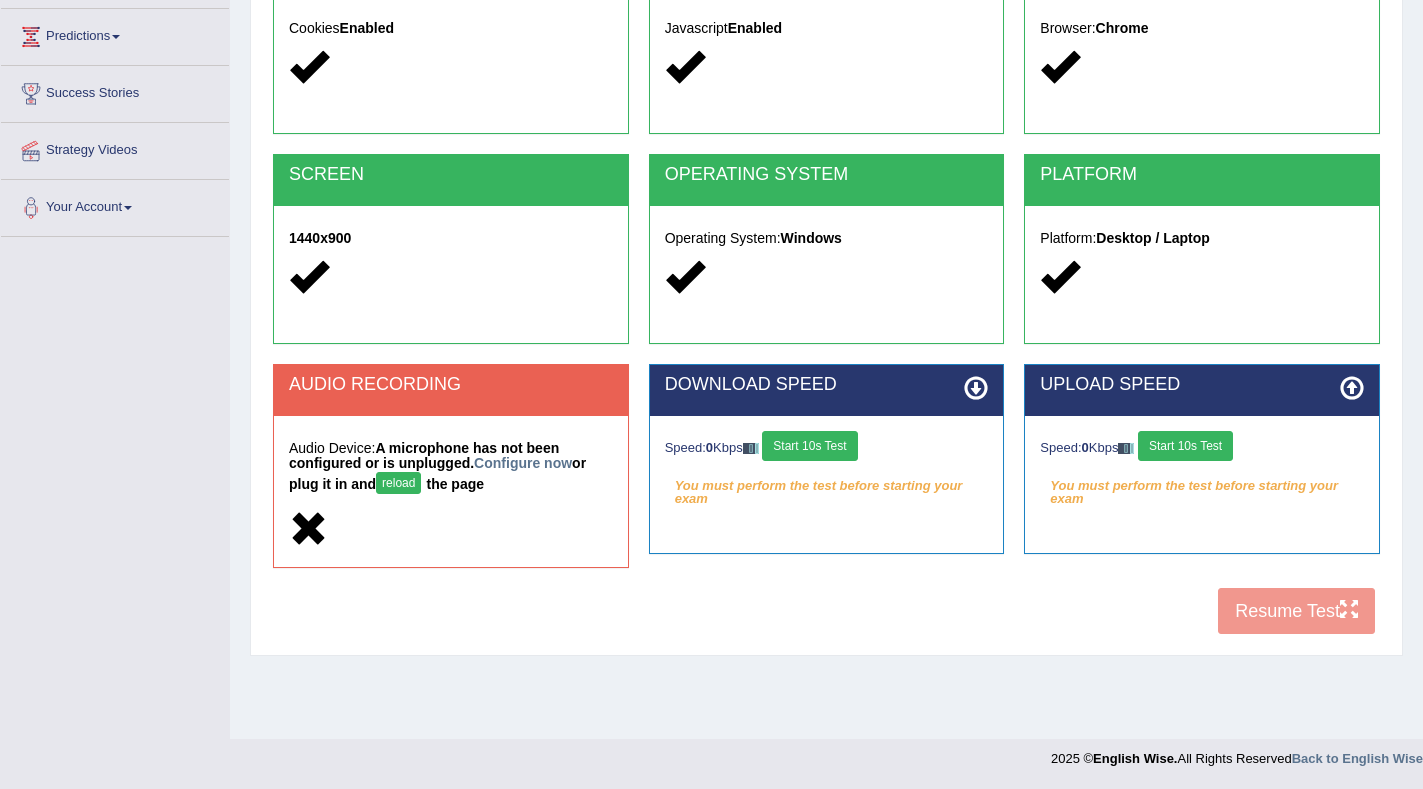 click at bounding box center (308, 529) 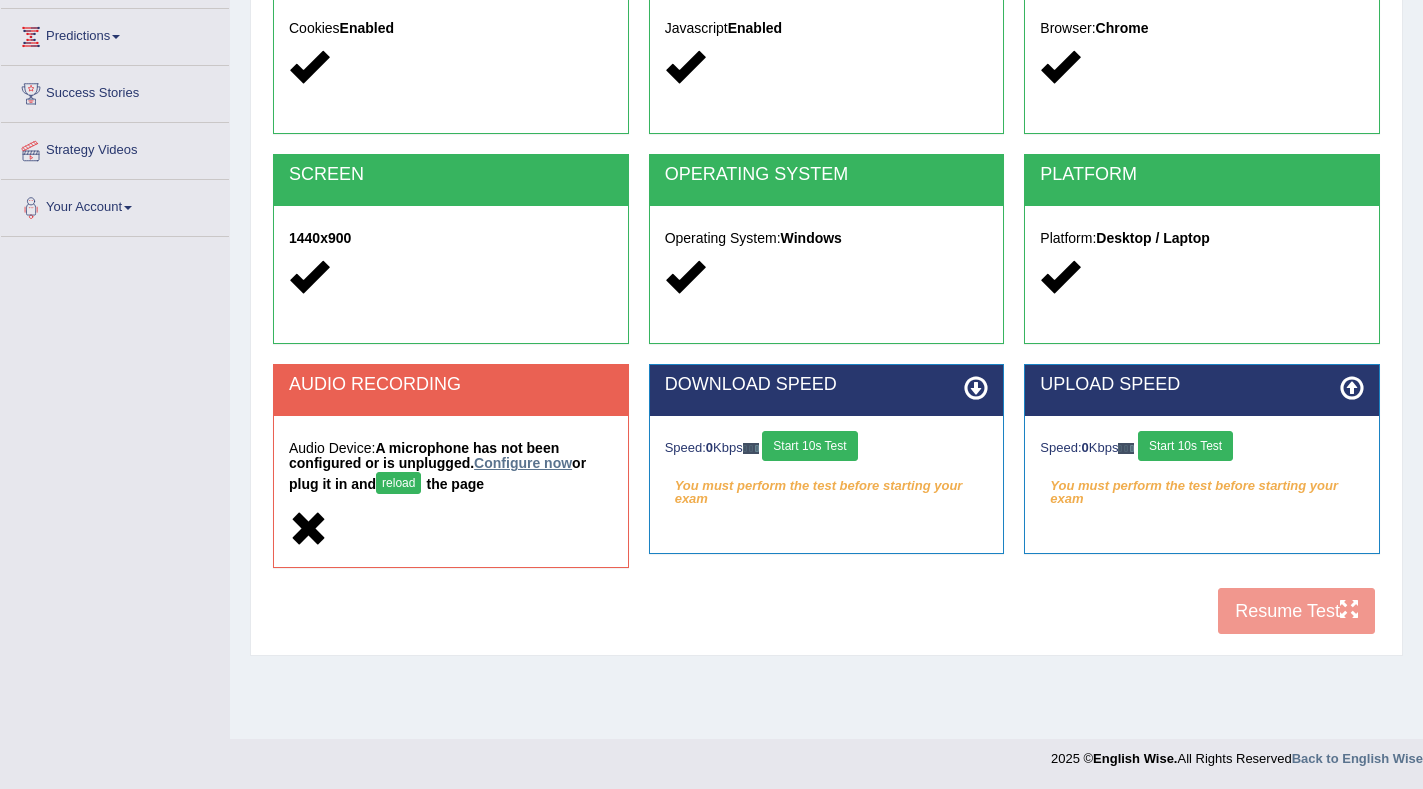 click on "Configure now" at bounding box center [523, 463] 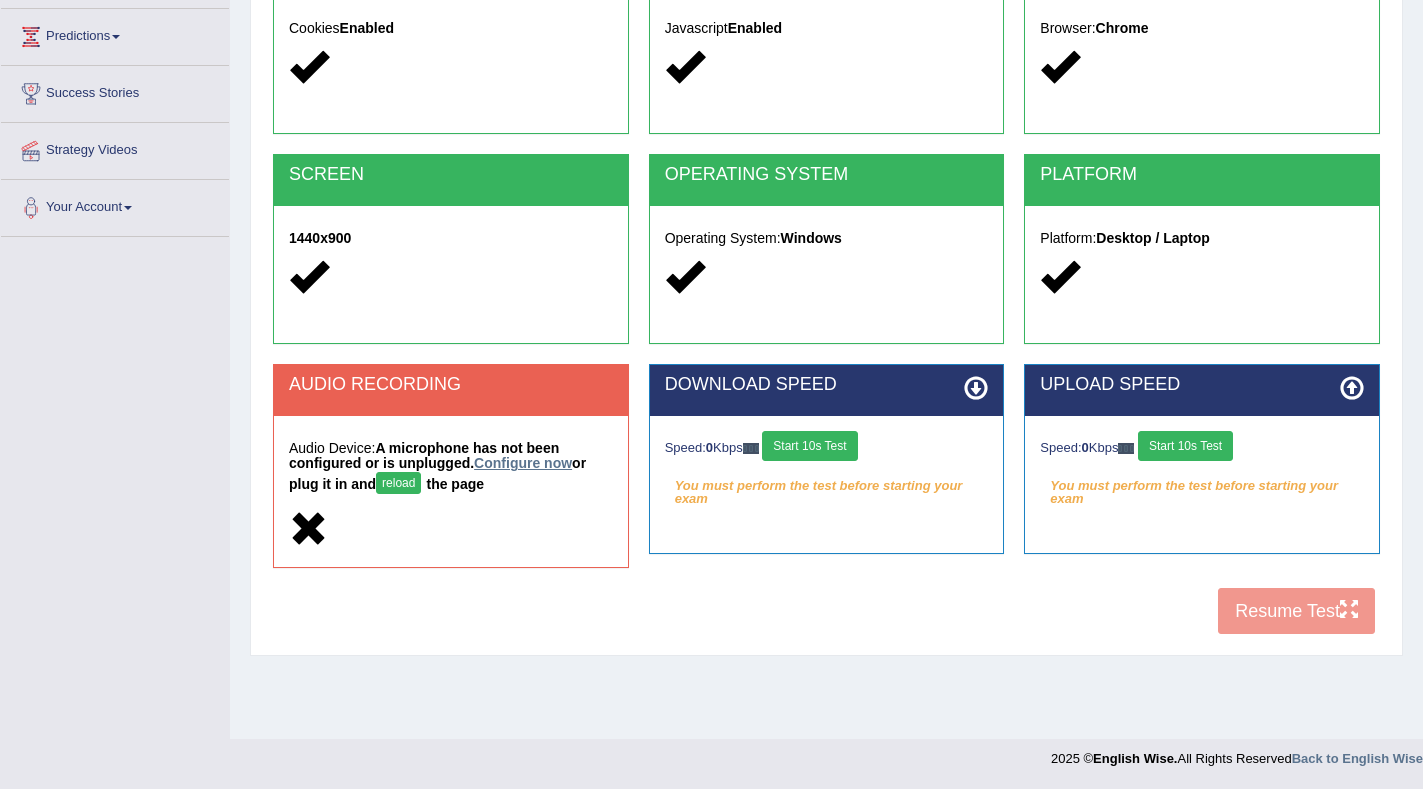 click on "Configure now" at bounding box center [523, 463] 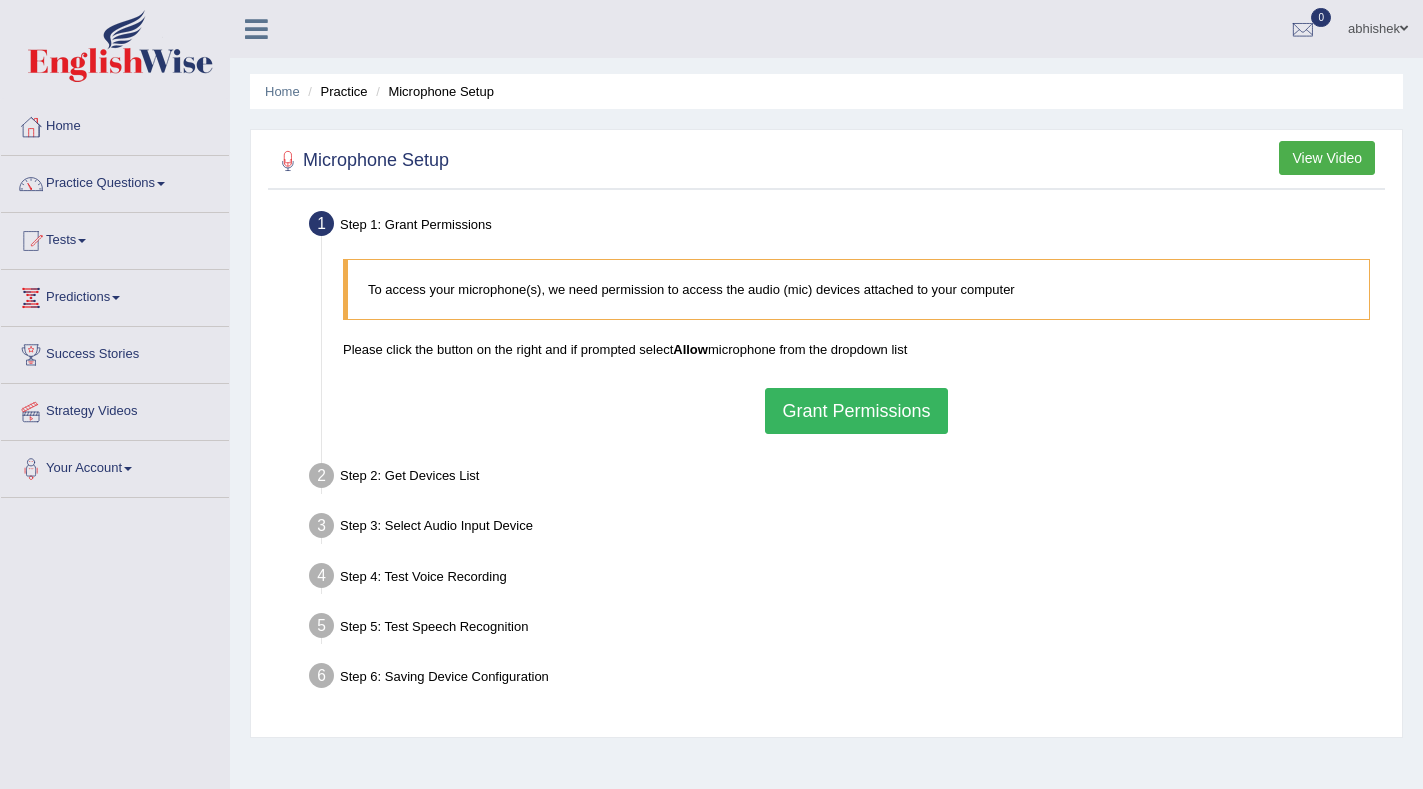 scroll, scrollTop: 0, scrollLeft: 0, axis: both 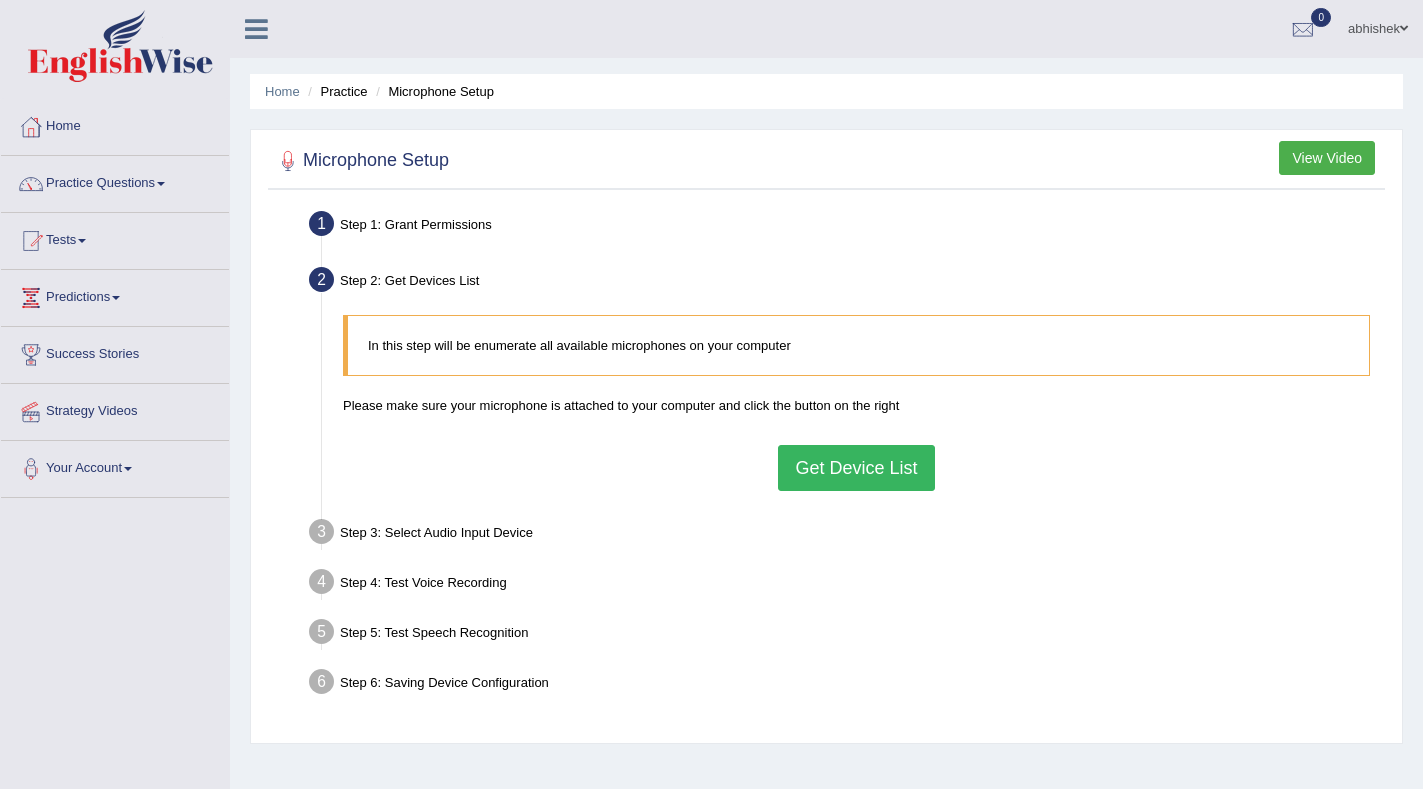 click on "Get Device List" at bounding box center [856, 468] 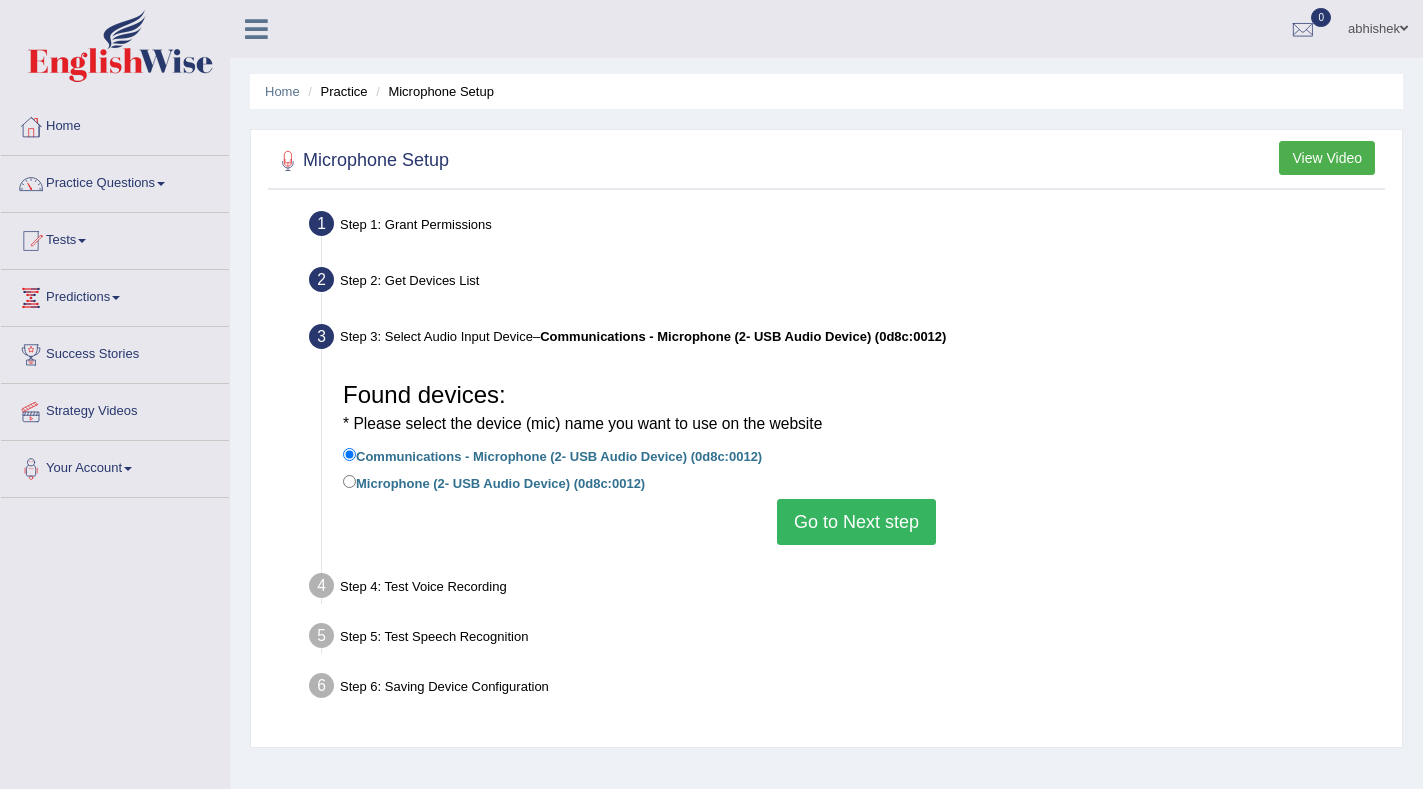 click on "Found devices:
* Please select the device (mic) name you want to use on the website    Communications - Microphone (2- USB Audio Device) (0d8c:0012)  Microphone (2- USB Audio Device) (0d8c:0012)   Go to Next step" at bounding box center (856, 458) 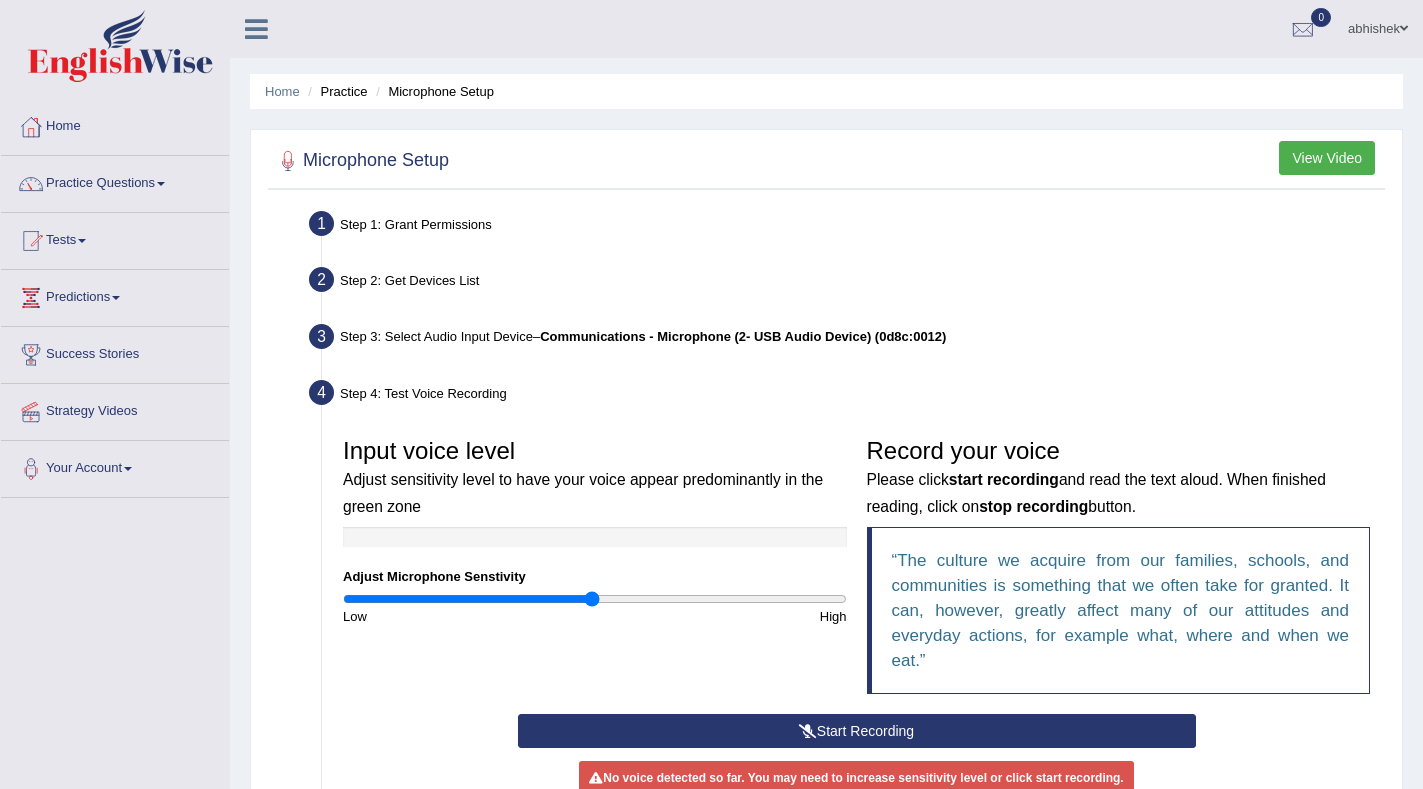click on "abhishek" at bounding box center [1378, 26] 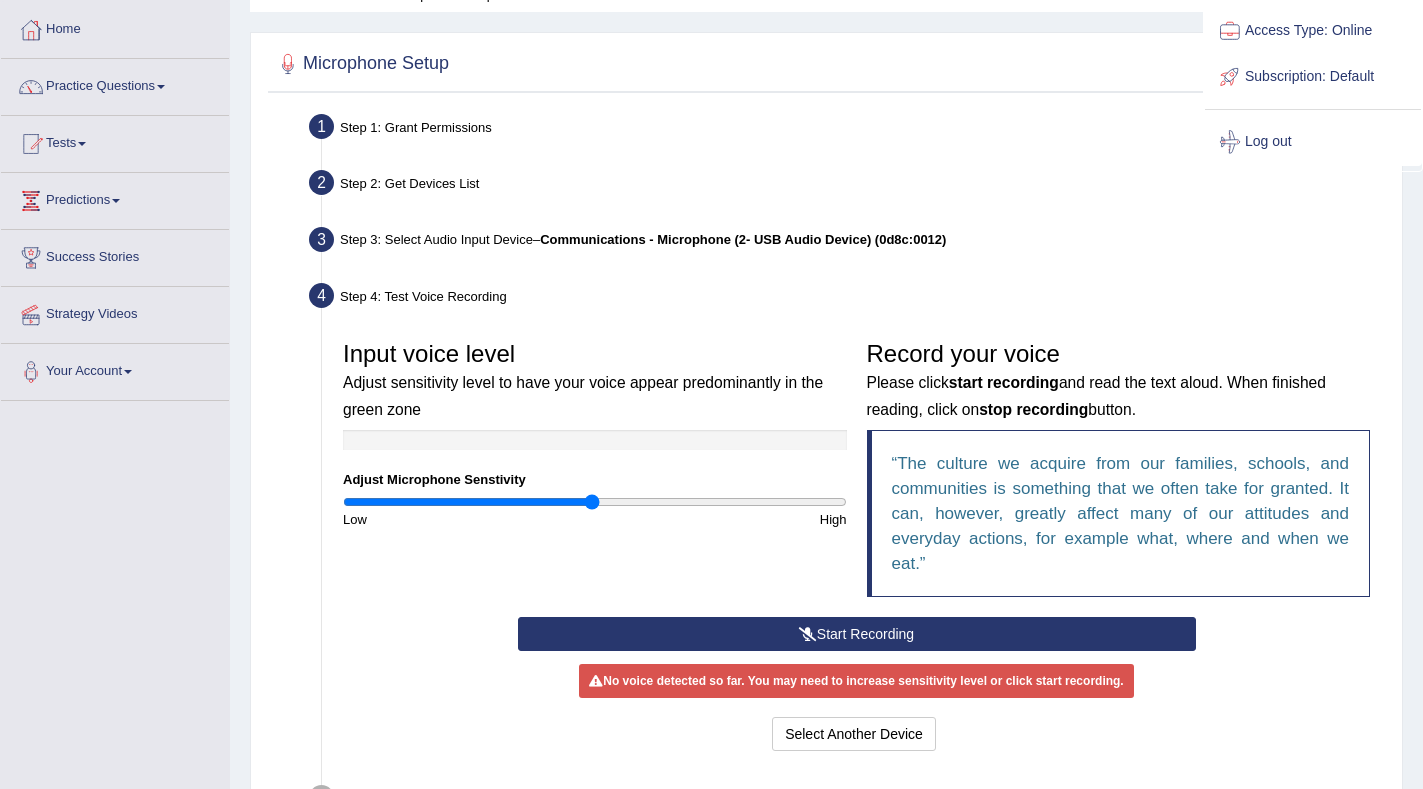 scroll, scrollTop: 283, scrollLeft: 0, axis: vertical 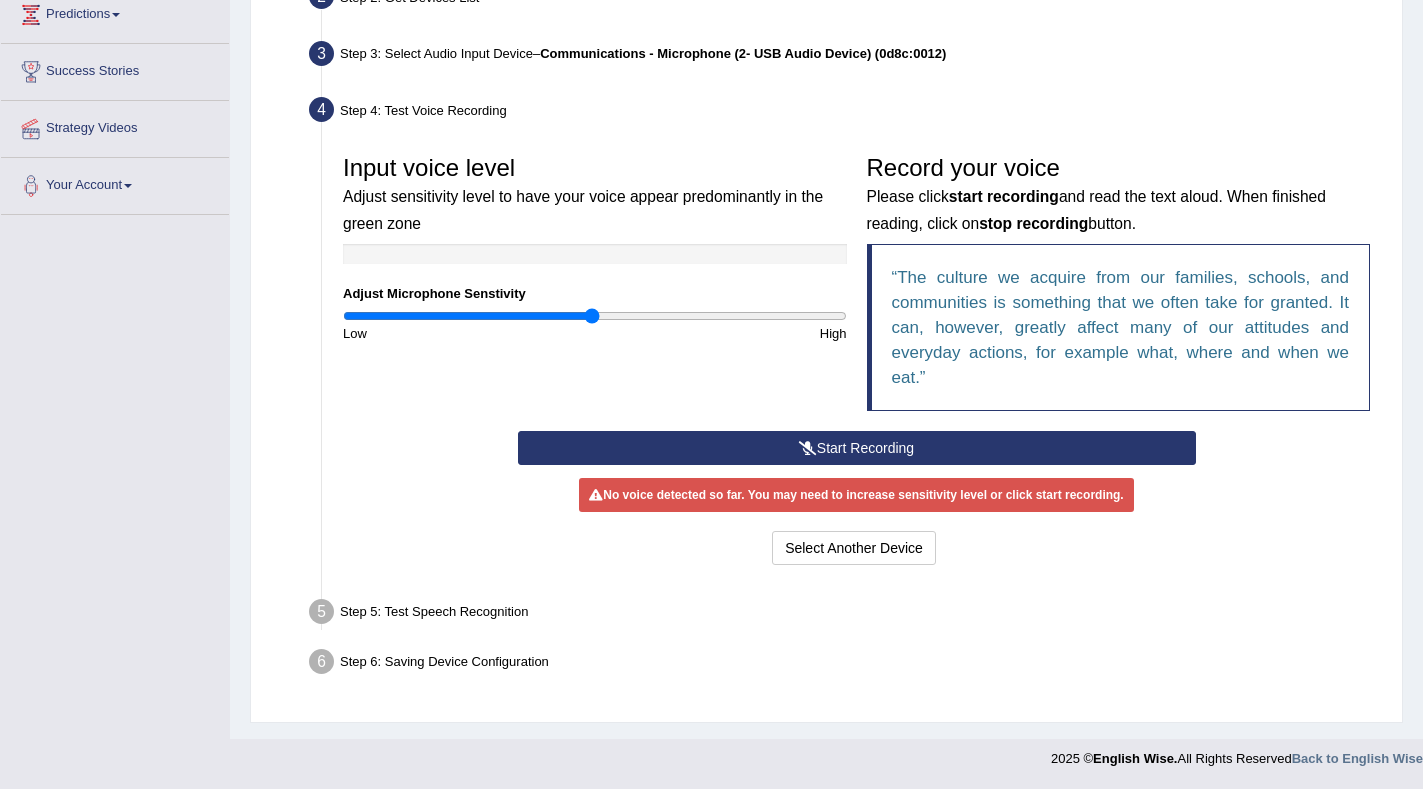 click on "Start Recording" at bounding box center (857, 448) 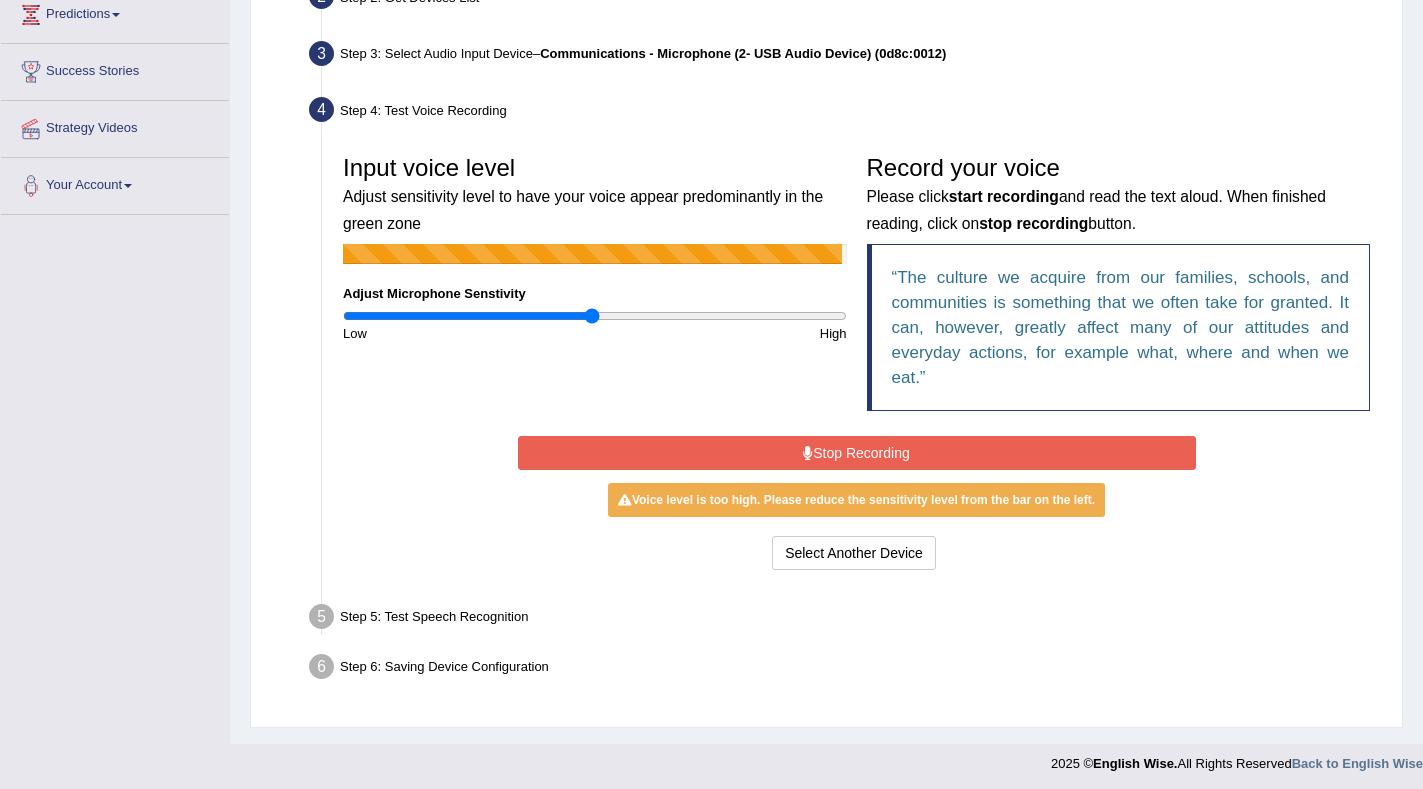 click on "Stop Recording" at bounding box center [857, 453] 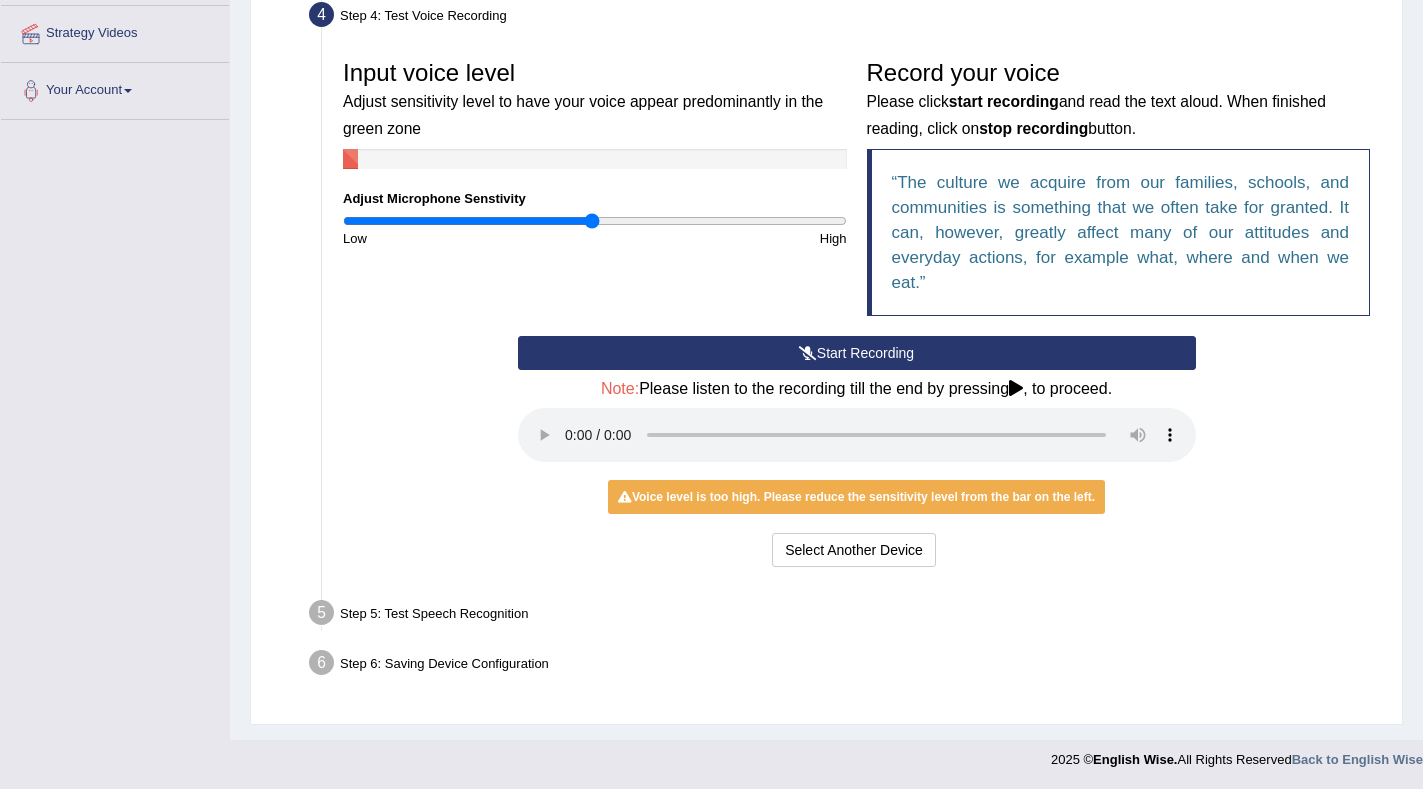 scroll, scrollTop: 379, scrollLeft: 0, axis: vertical 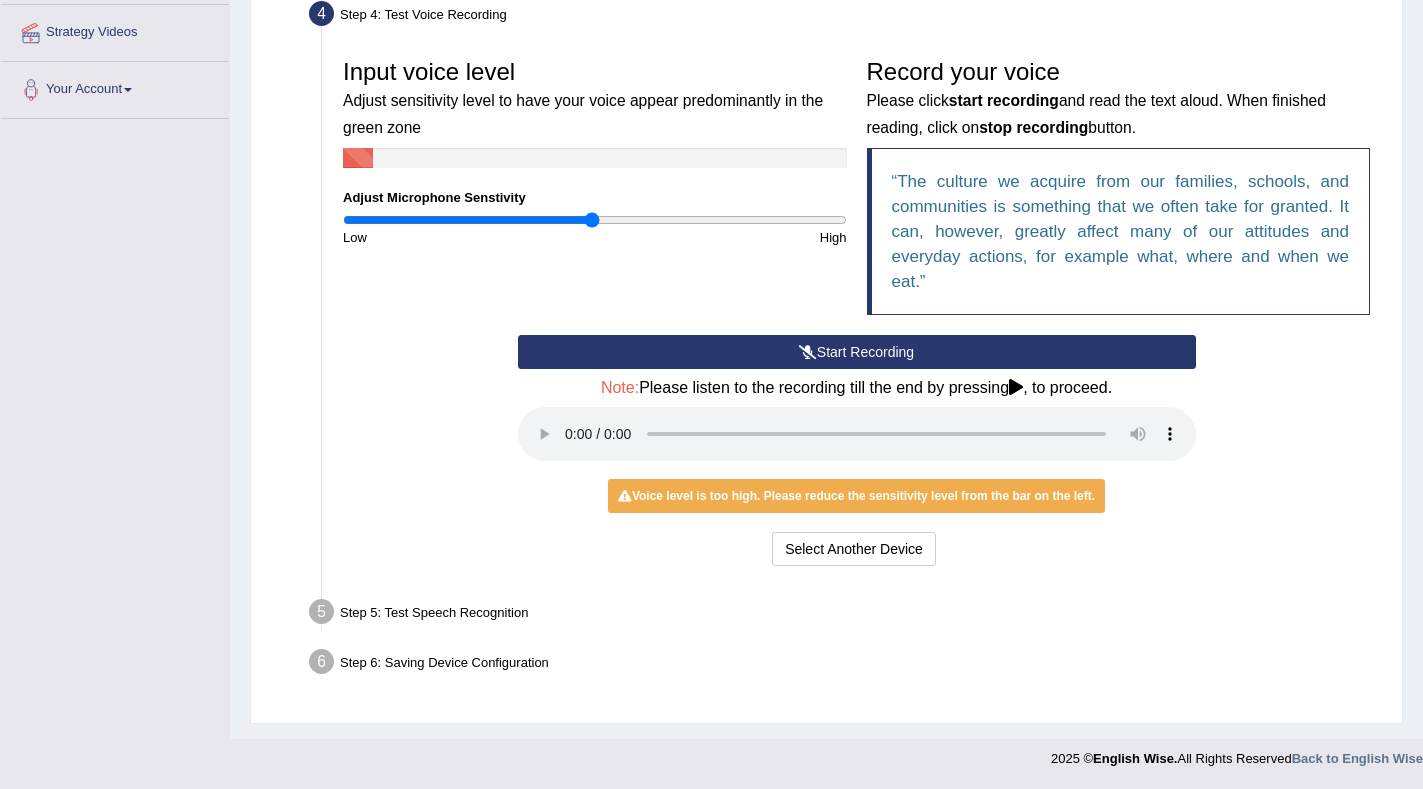 click on "Step 5: Test Speech Recognition" at bounding box center (846, 615) 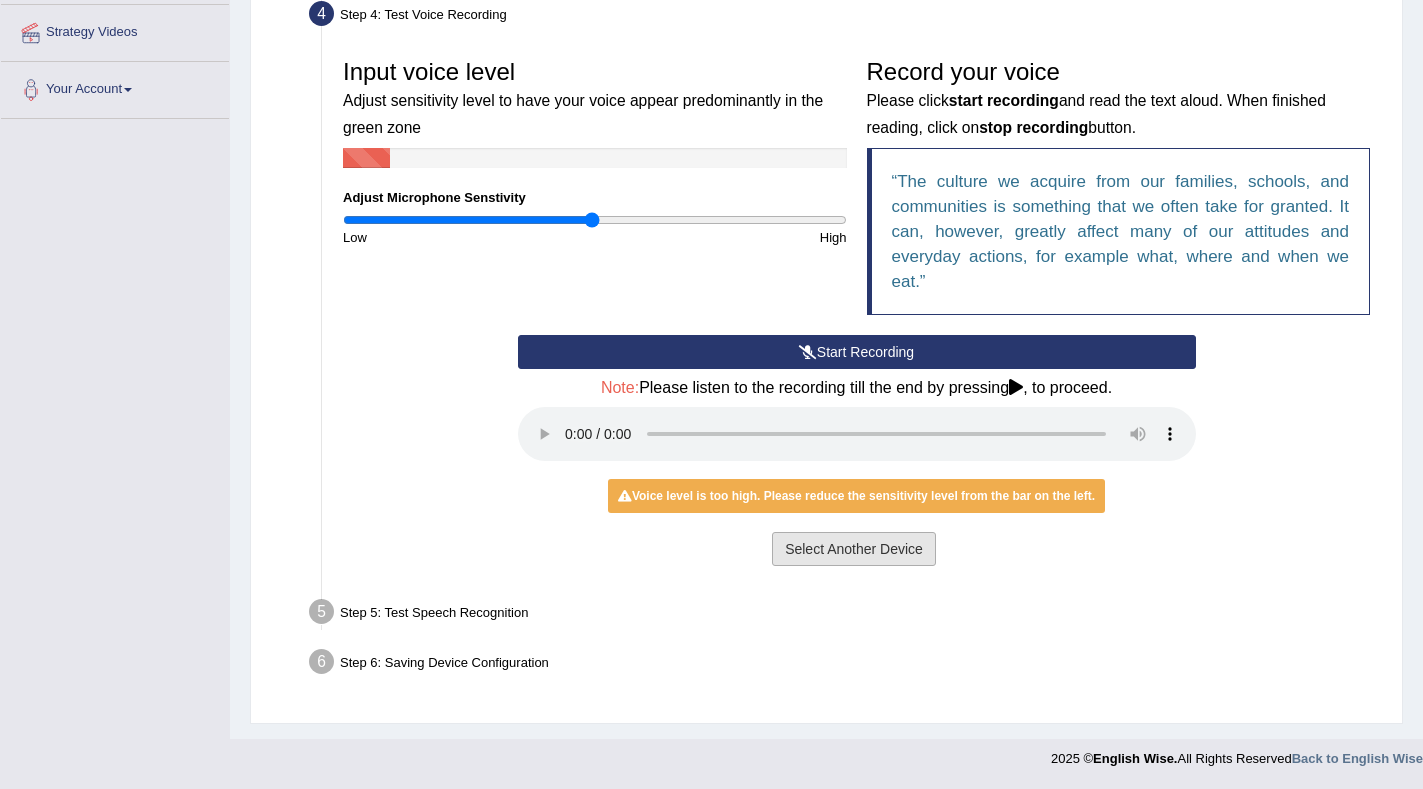 click on "Select Another Device" at bounding box center (854, 549) 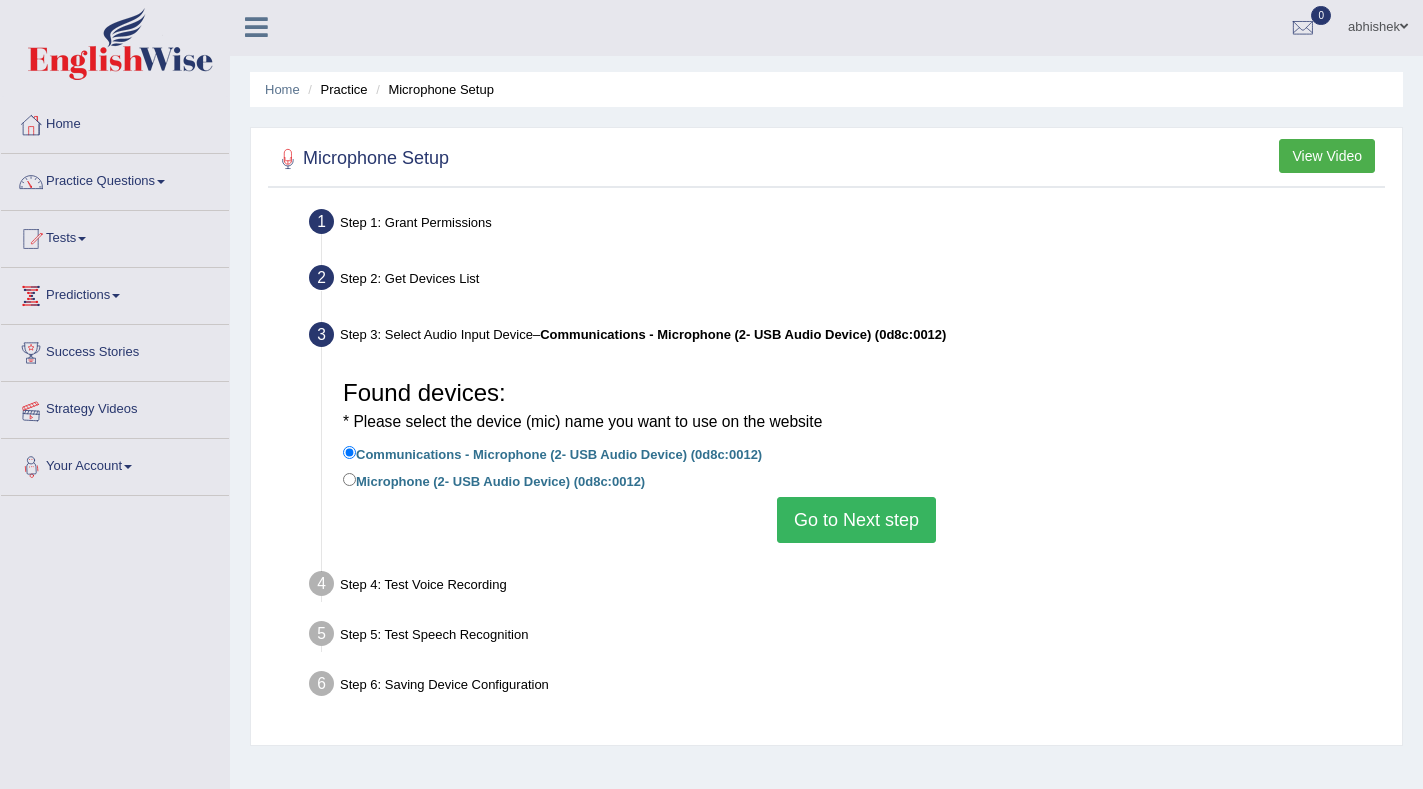 scroll, scrollTop: 0, scrollLeft: 0, axis: both 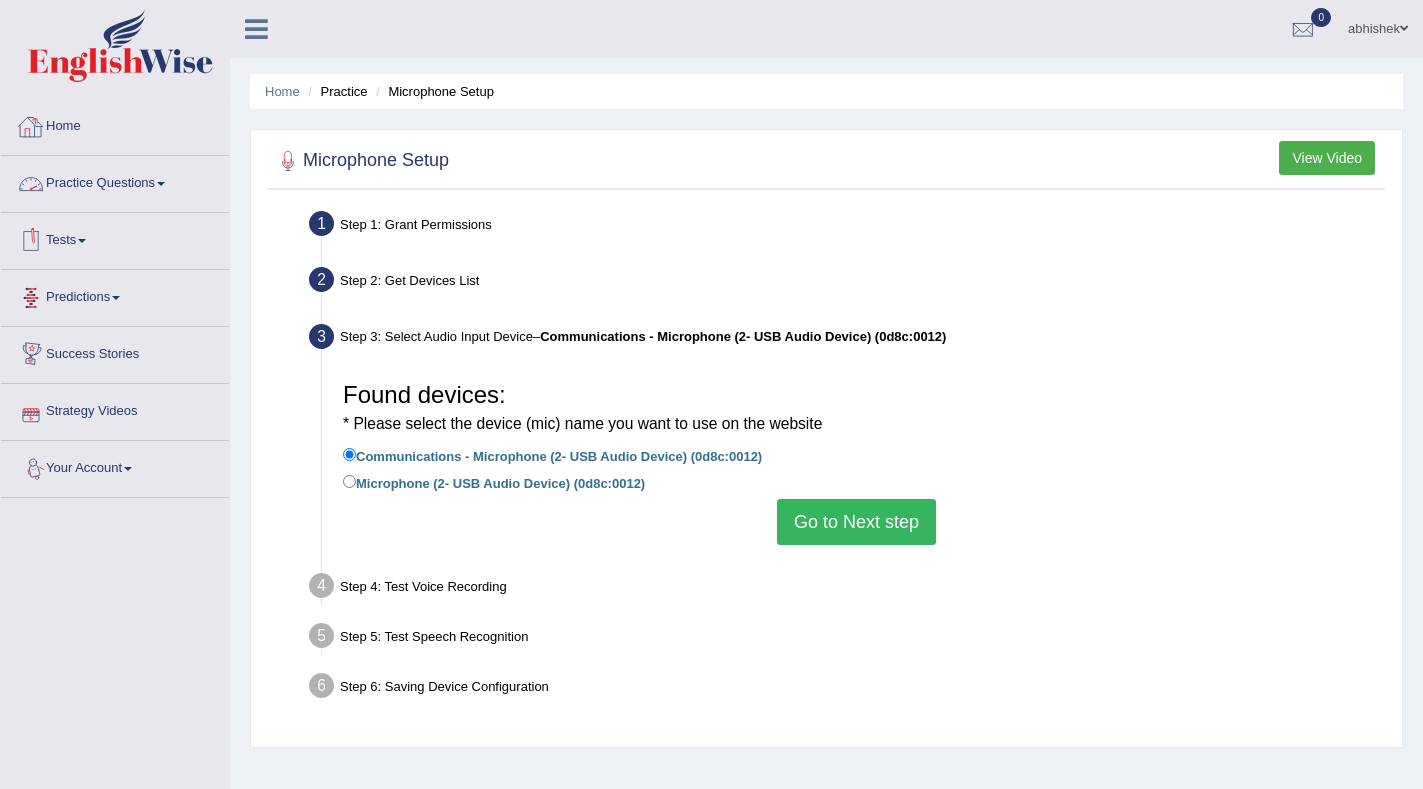 click on "Tests" at bounding box center [115, 238] 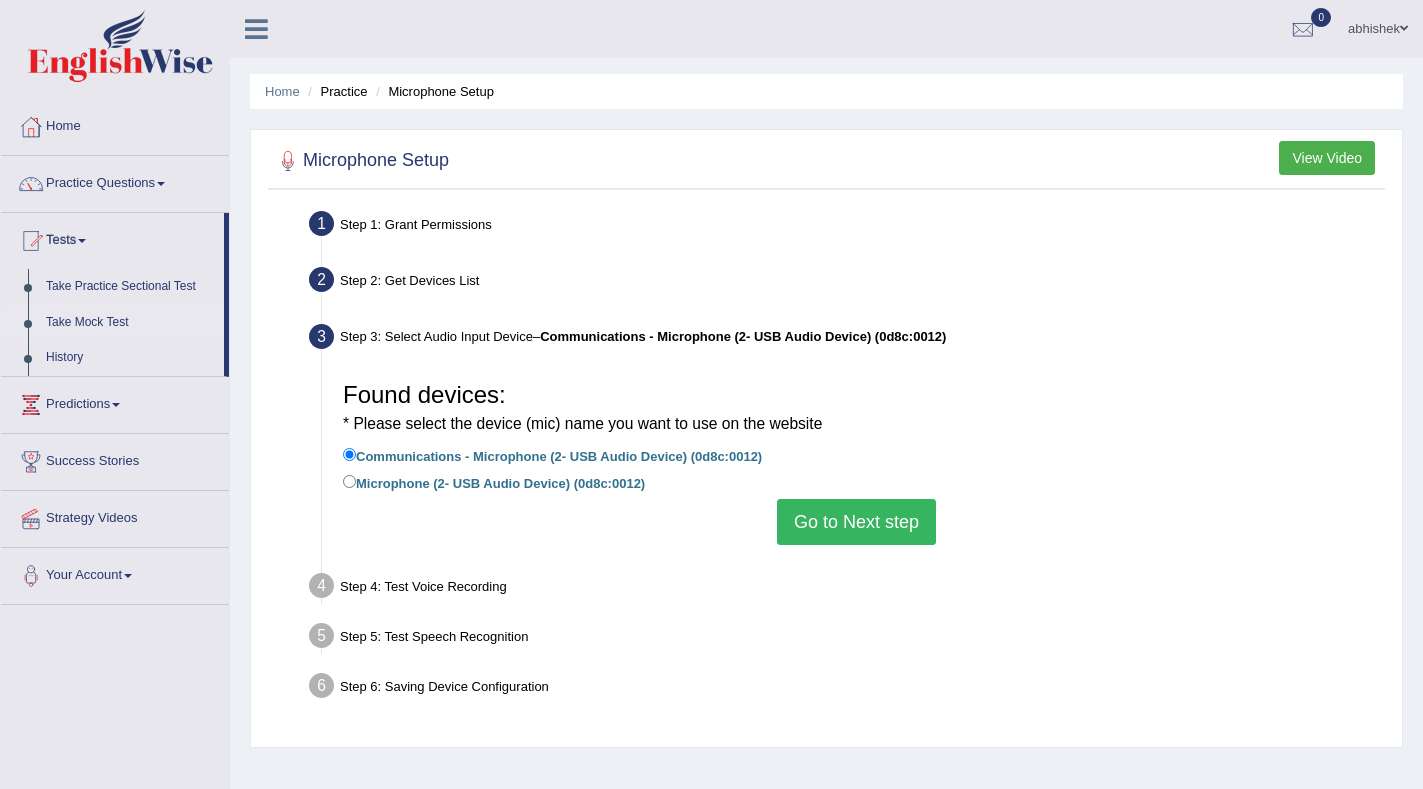 click on "Take Mock Test" at bounding box center [130, 323] 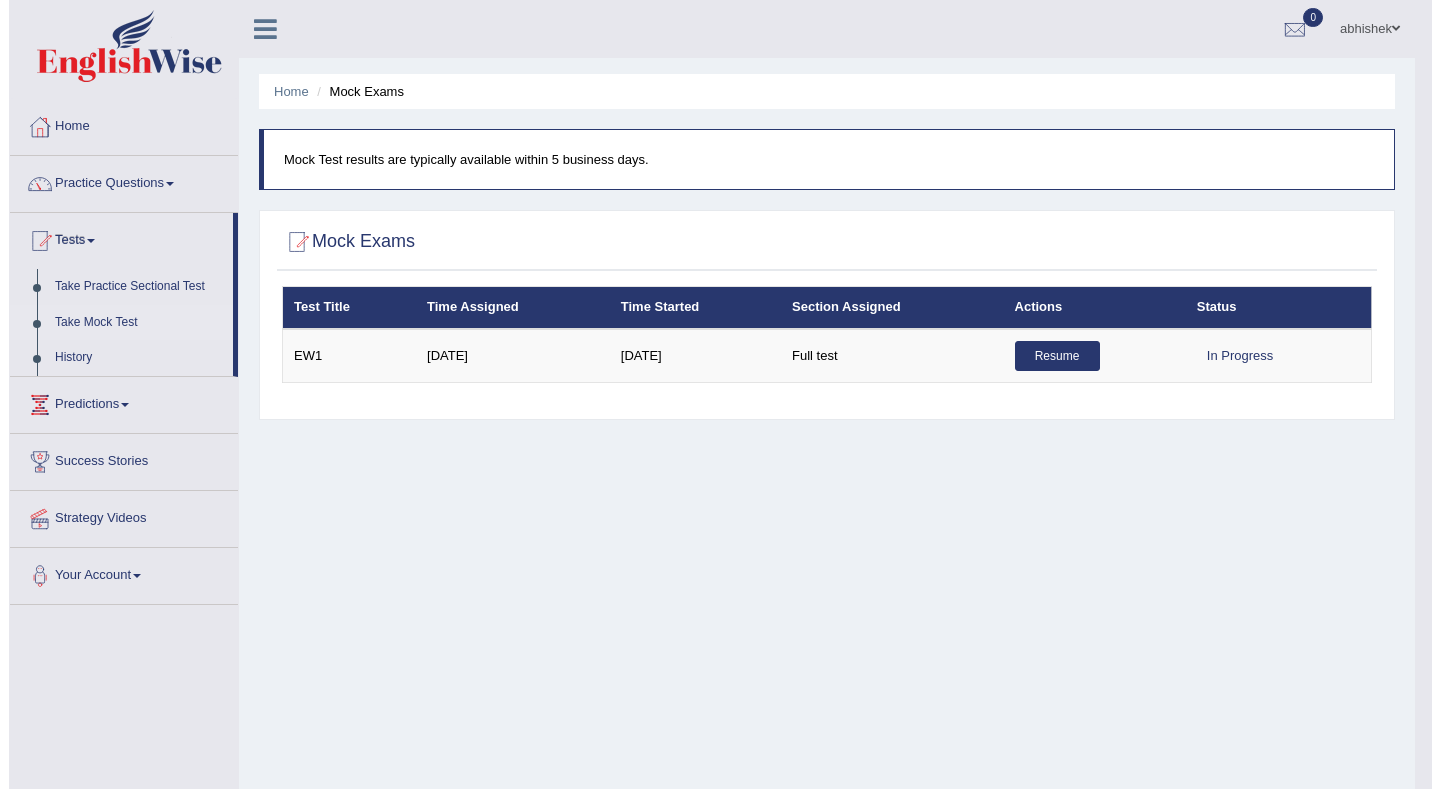 scroll, scrollTop: 0, scrollLeft: 0, axis: both 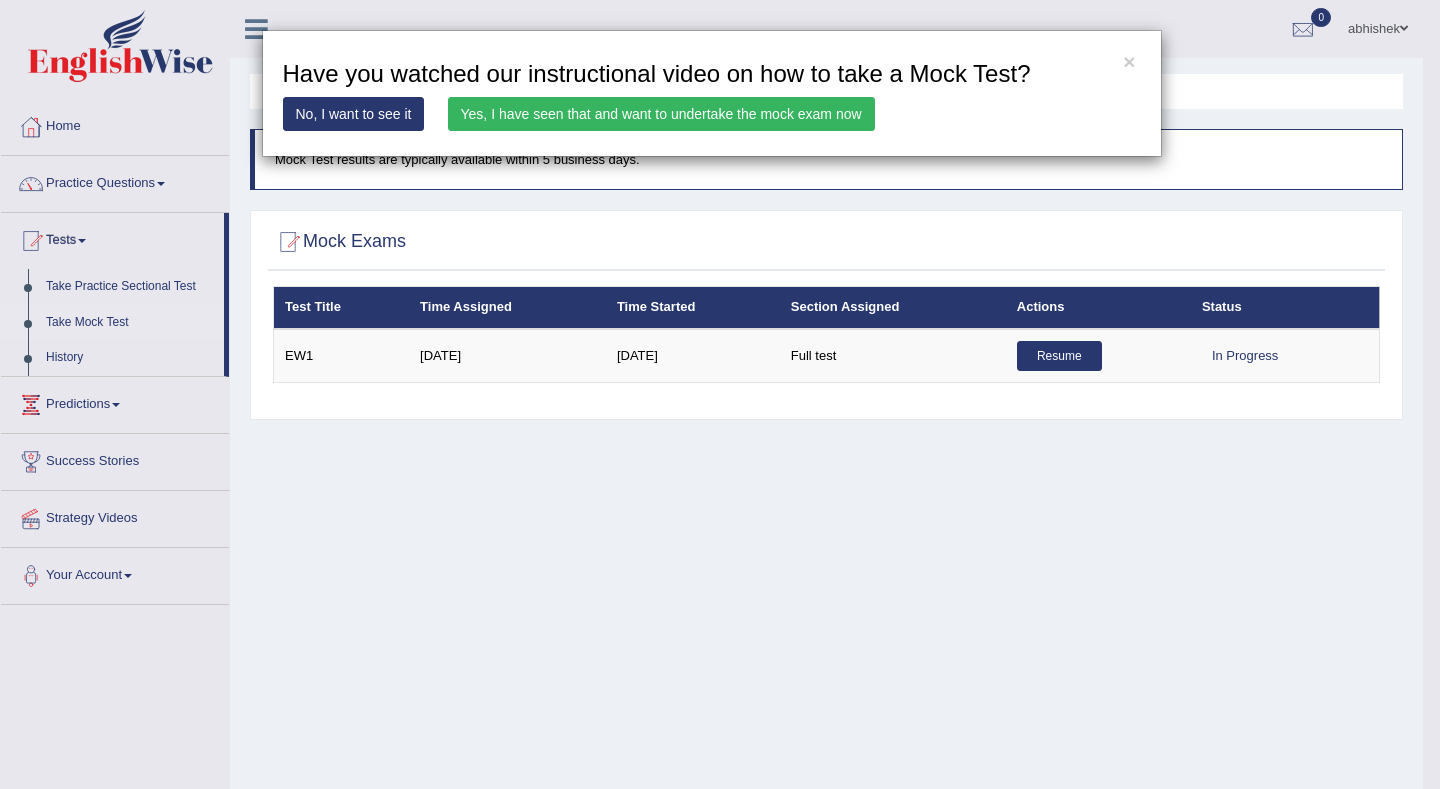 click on "Yes, I have seen that and want to undertake the mock exam now" at bounding box center (661, 114) 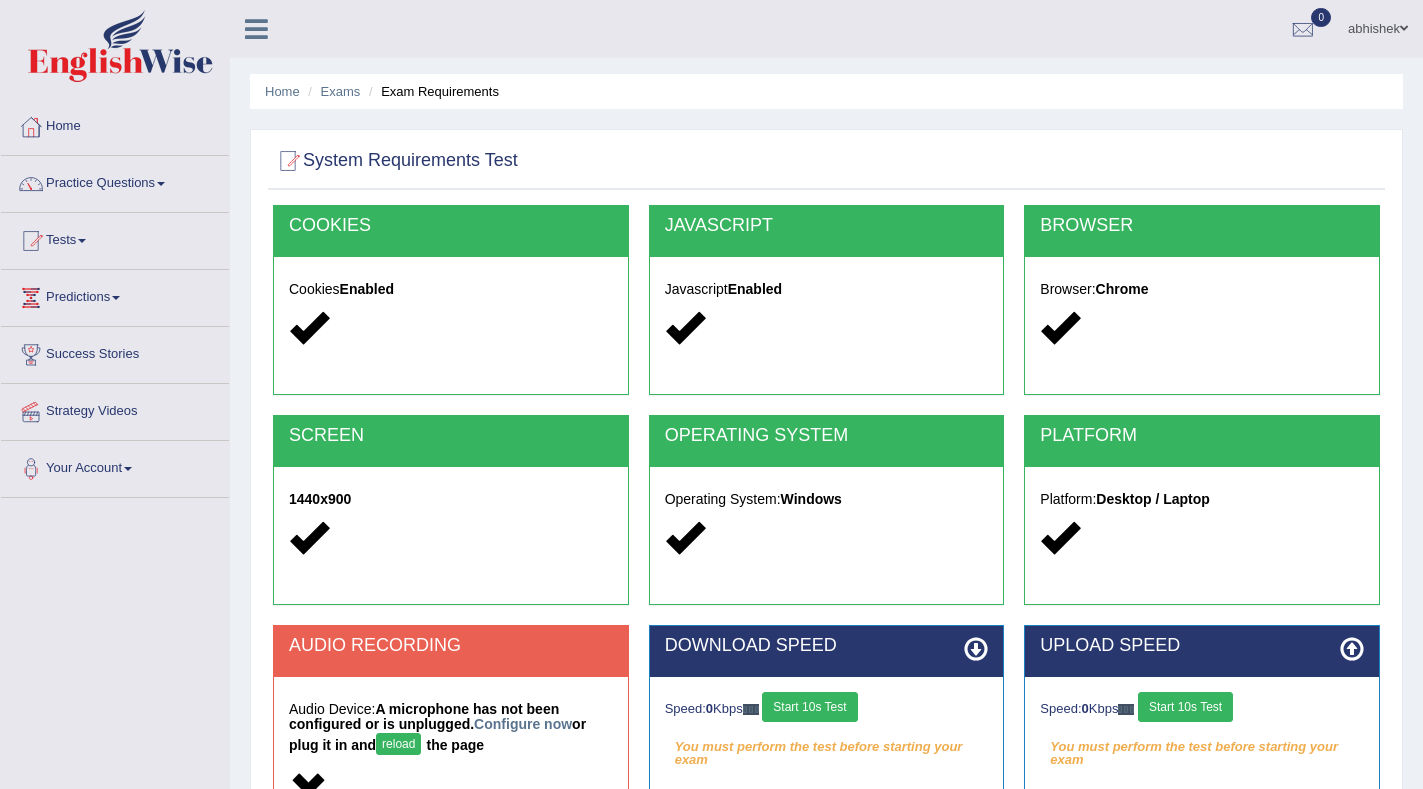 scroll, scrollTop: 261, scrollLeft: 0, axis: vertical 